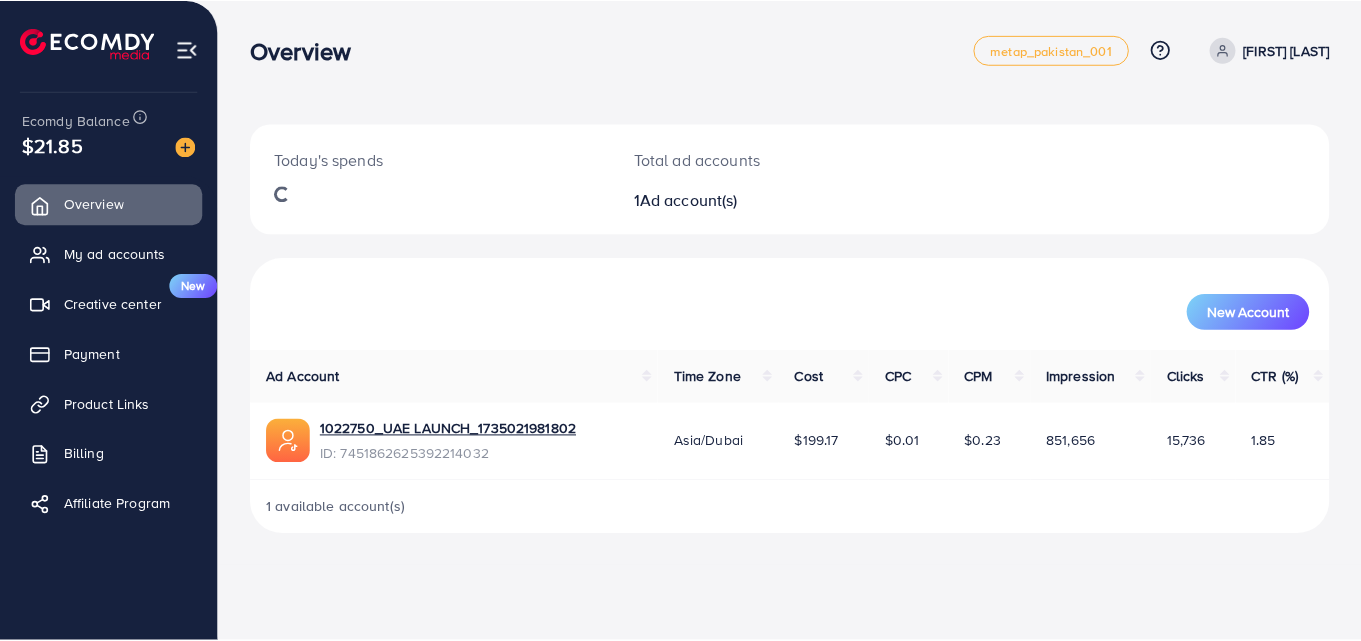 scroll, scrollTop: 0, scrollLeft: 0, axis: both 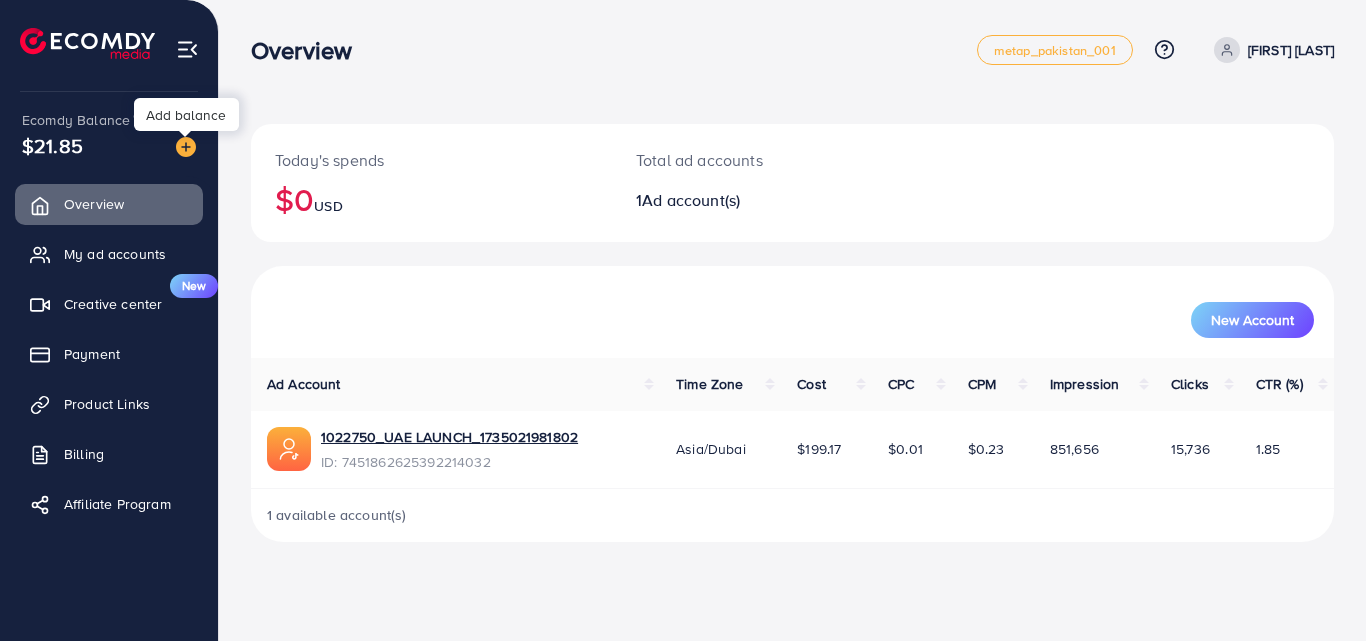 click at bounding box center [186, 147] 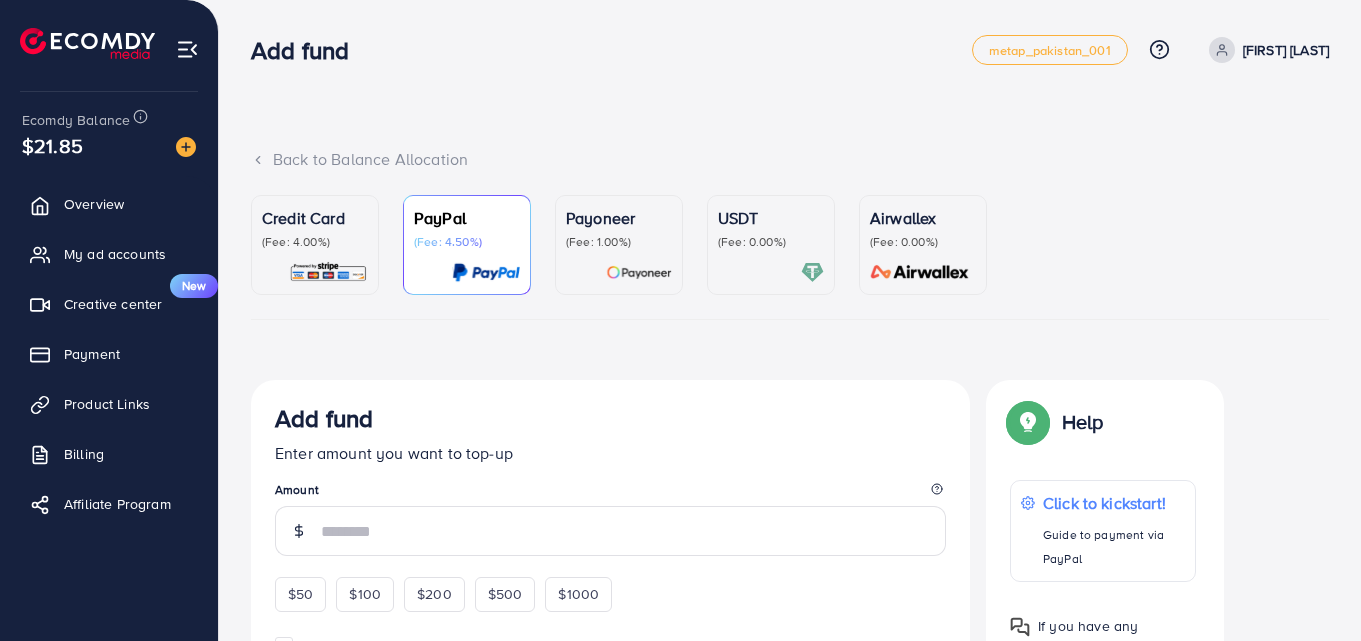 click on "(Fee: 0.00%)" at bounding box center (771, 242) 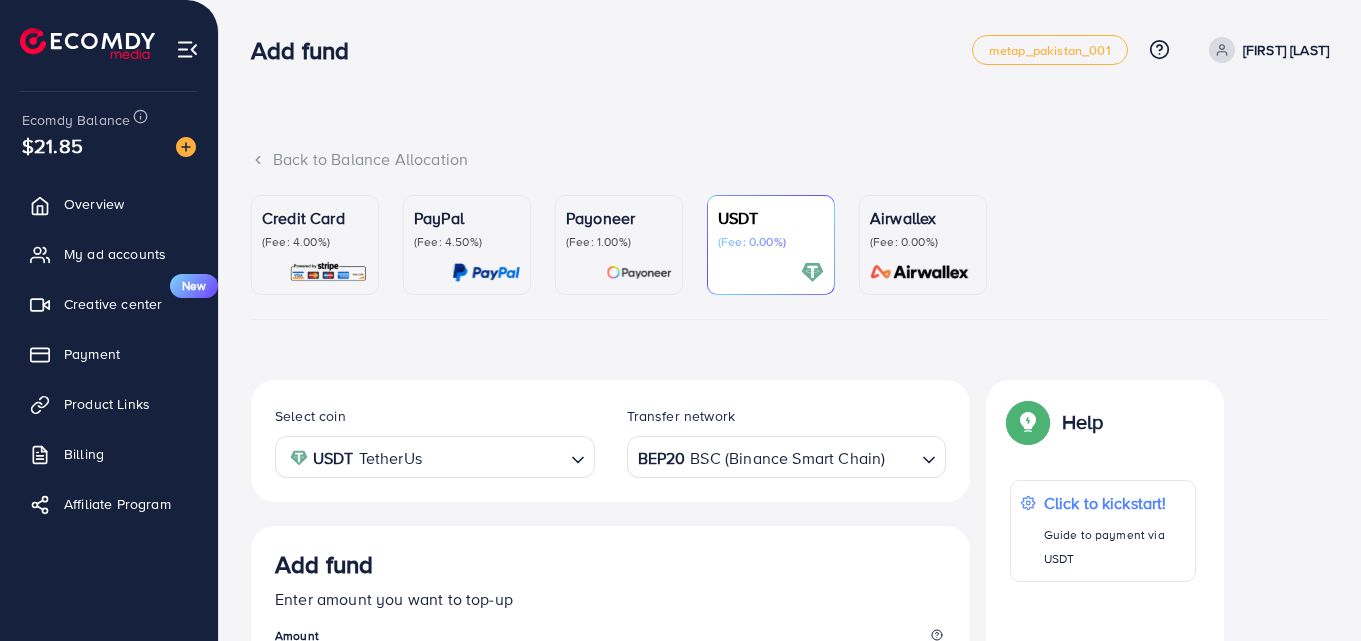 click at bounding box center (900, 457) 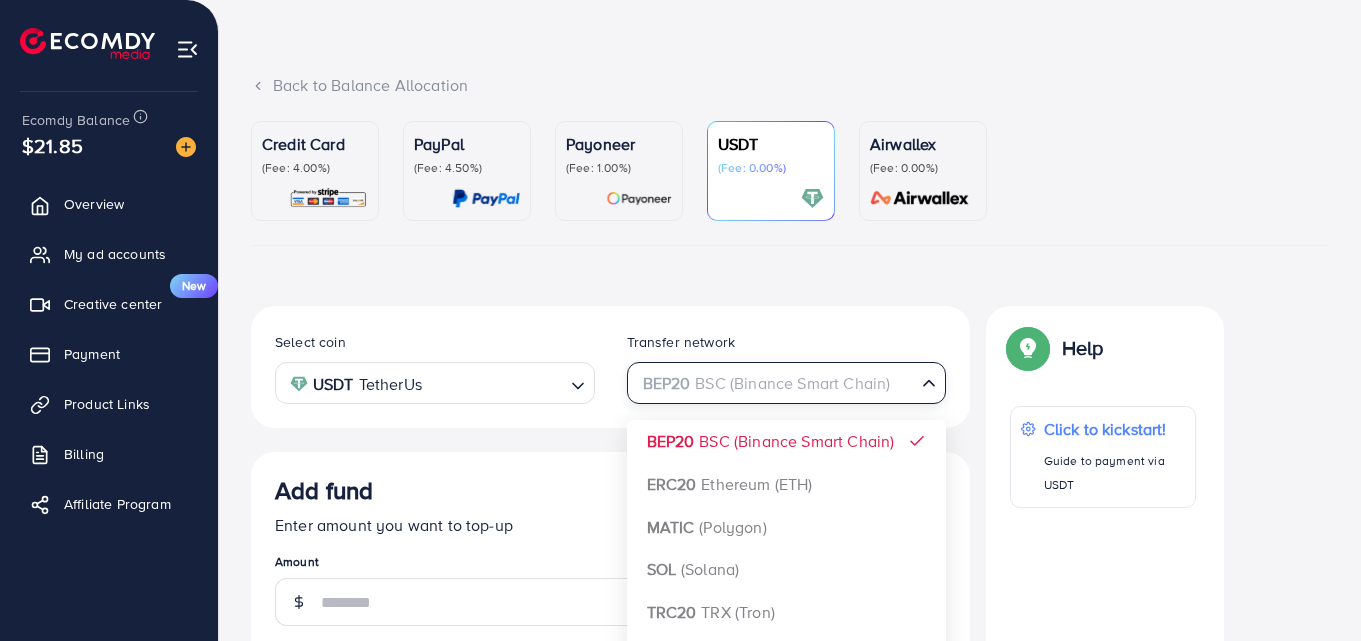 scroll, scrollTop: 300, scrollLeft: 0, axis: vertical 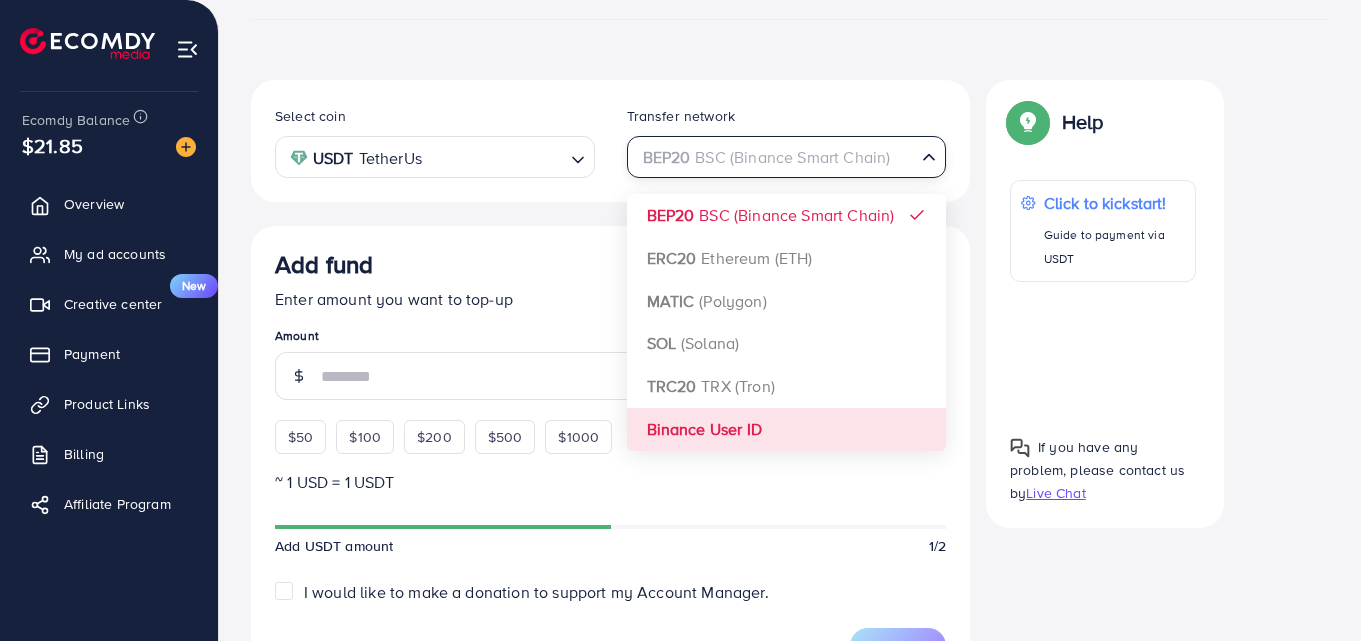 click on "Select coin   USDT TetherUs           Loading...     Transfer network   BEP20 BSC (Binance Smart Chain)           Loading...     BEP20 BSC (Binance Smart Chain) ERC20 Ethereum (ETH) MATIC (Polygon) SOL (Solana) TRC20 TRX (Tron) Binance User ID        Add fund  Enter amount you want to top-up Amount $50 $100 $200 $500 $1000  ~ 1 USD = 1 USDT   Add USDT amount  1/2 I would like to make a donation to support my Account Manager. 5% 10% 15% 20%  Continue   Summary   Amount   --   Payment Method   --   Coin type   --   Service charge   (3.00%)   --   Tax   (3.00%)   --   Transfer network   --   Total Amount   --" at bounding box center (610, 614) 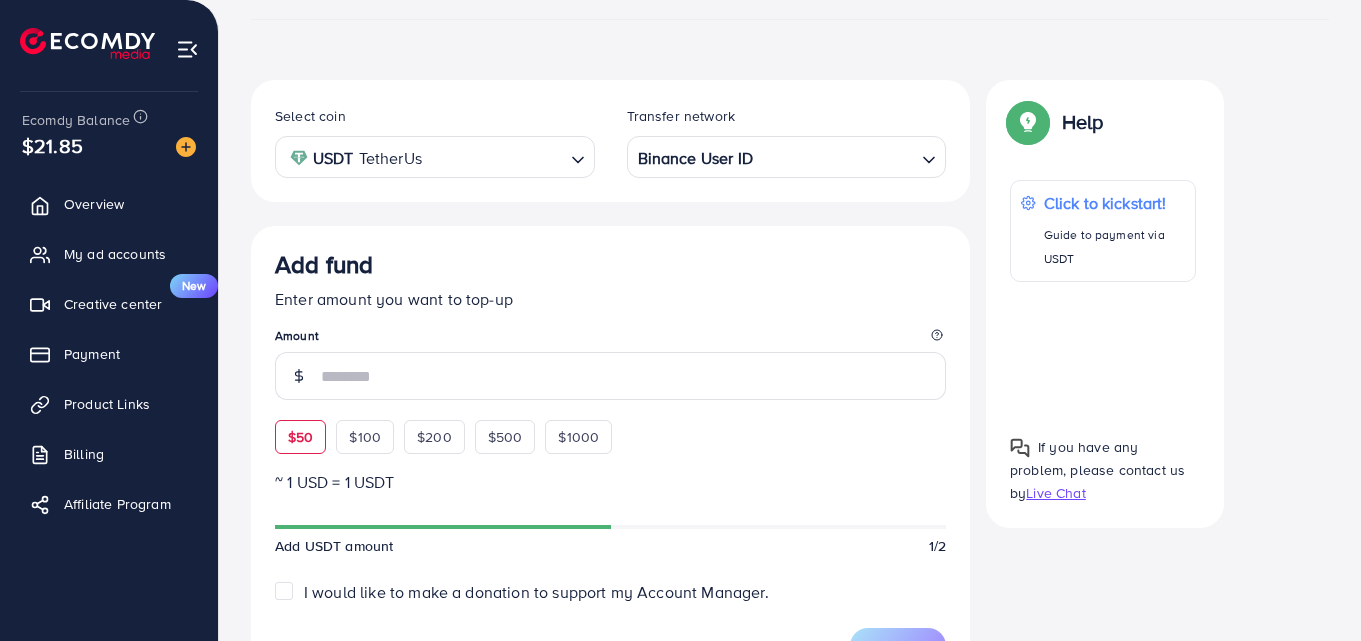 click on "$50" at bounding box center [300, 437] 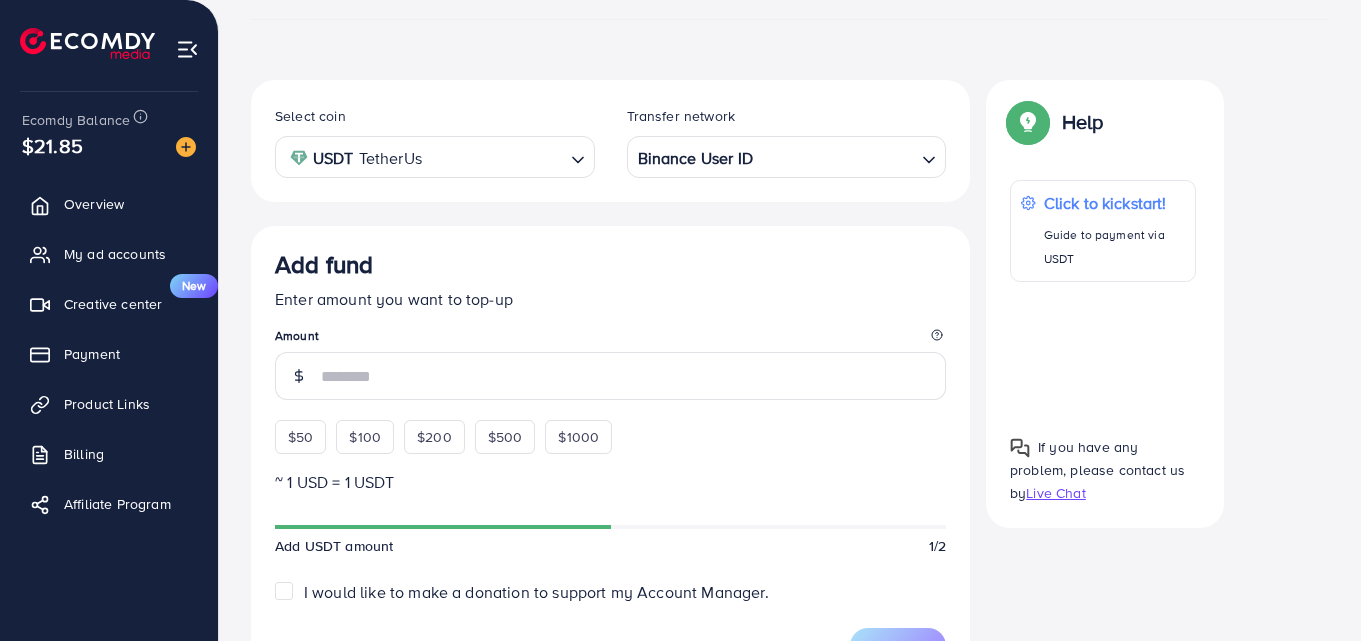 type on "**" 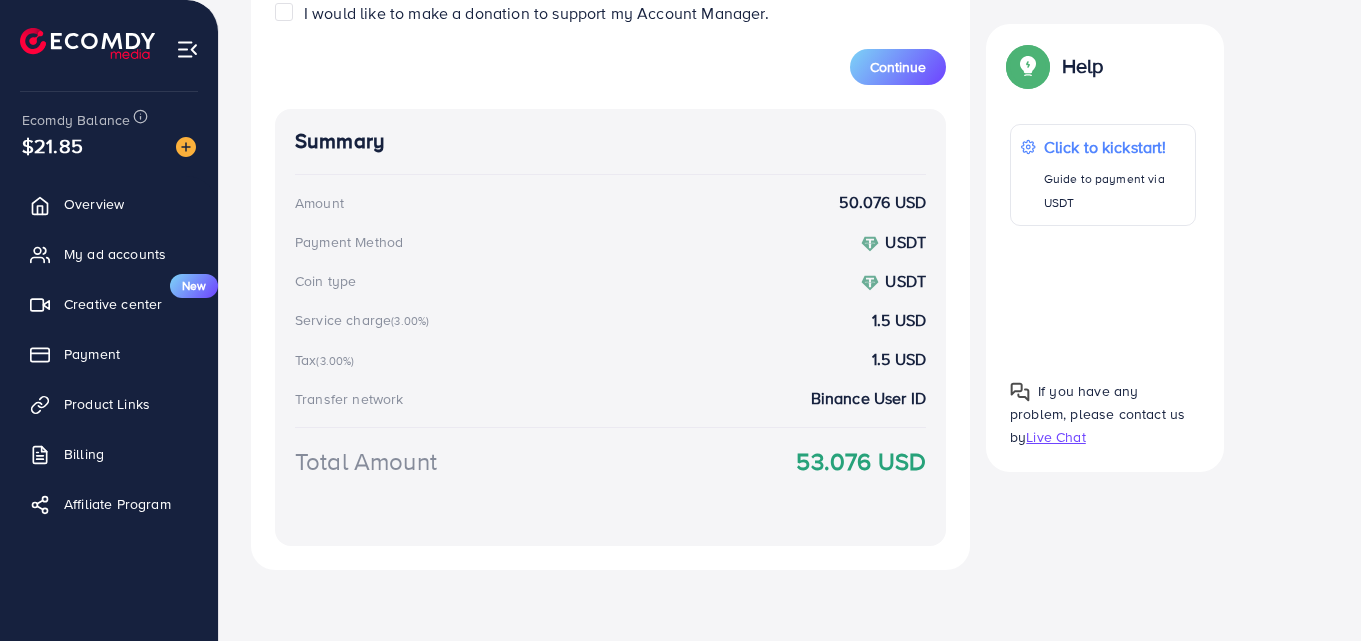 scroll, scrollTop: 910, scrollLeft: 0, axis: vertical 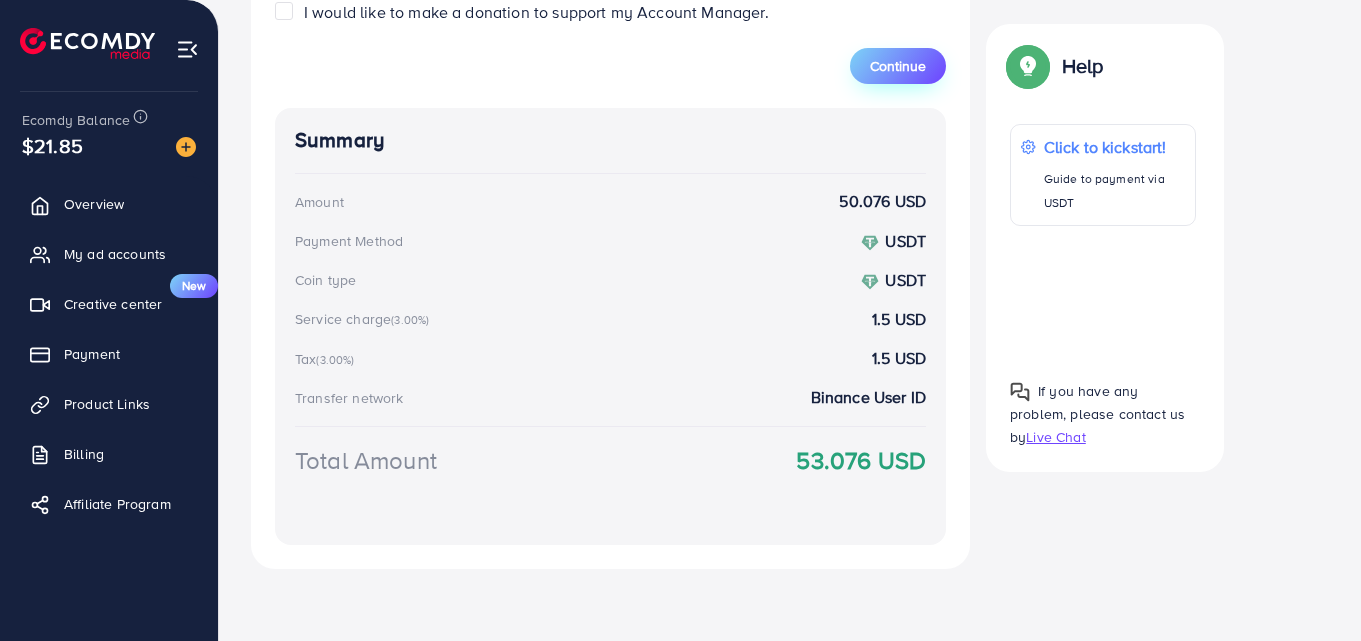 click on "Continue" at bounding box center [898, 66] 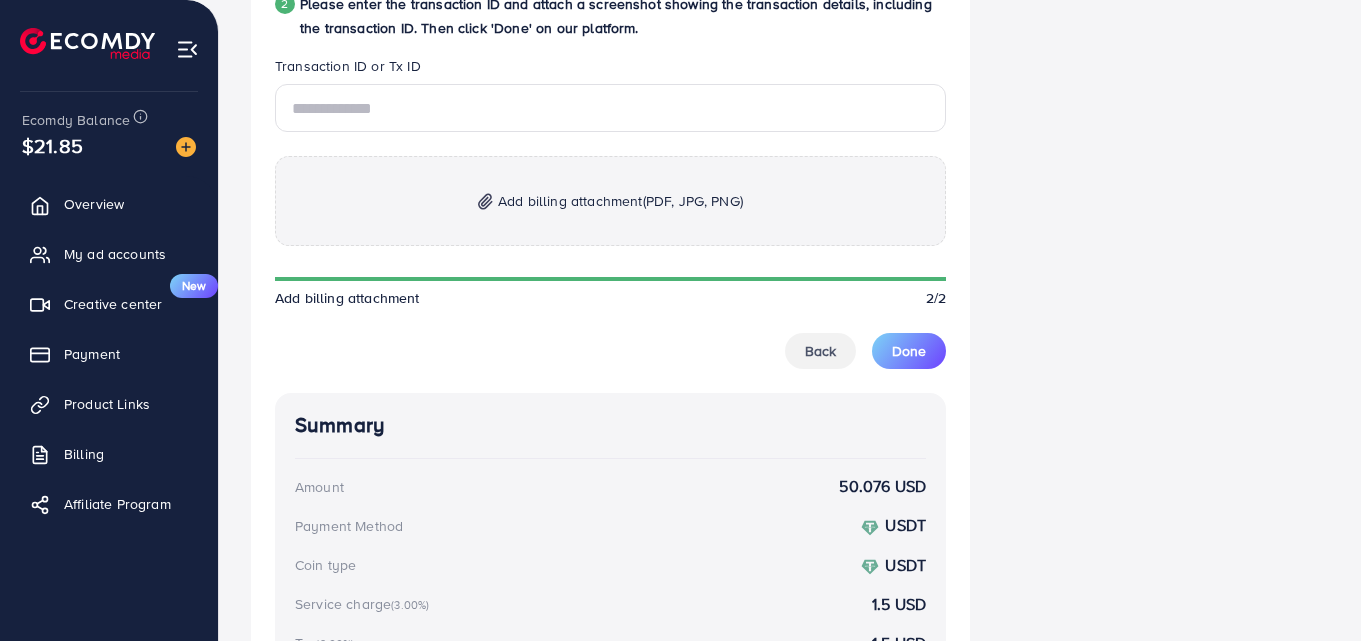 scroll, scrollTop: 1110, scrollLeft: 0, axis: vertical 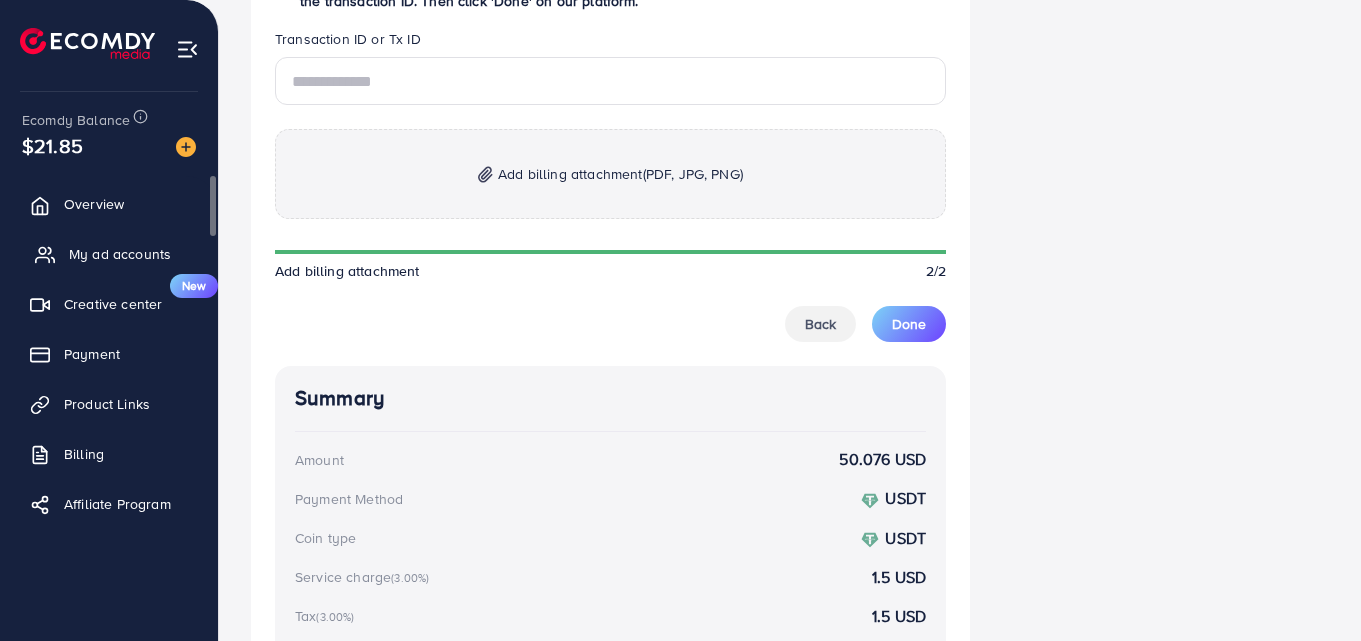 click on "My ad accounts" at bounding box center [120, 254] 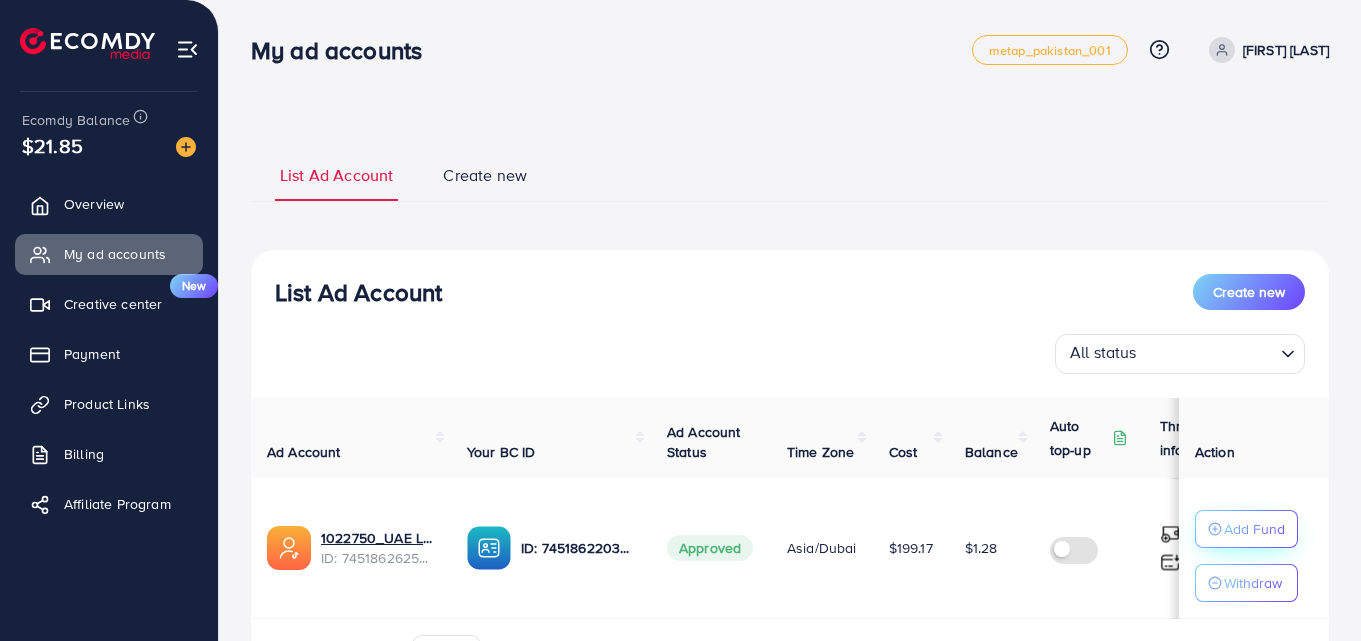 click on "Add Fund" at bounding box center (1254, 529) 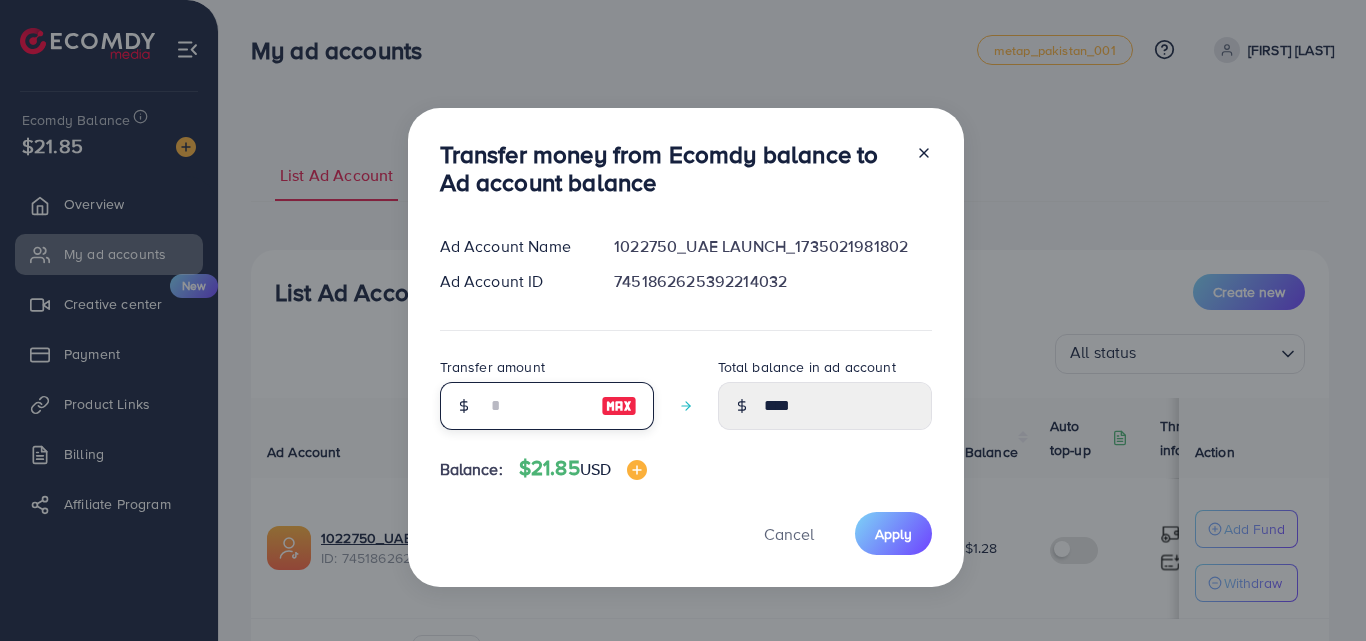 click at bounding box center (536, 406) 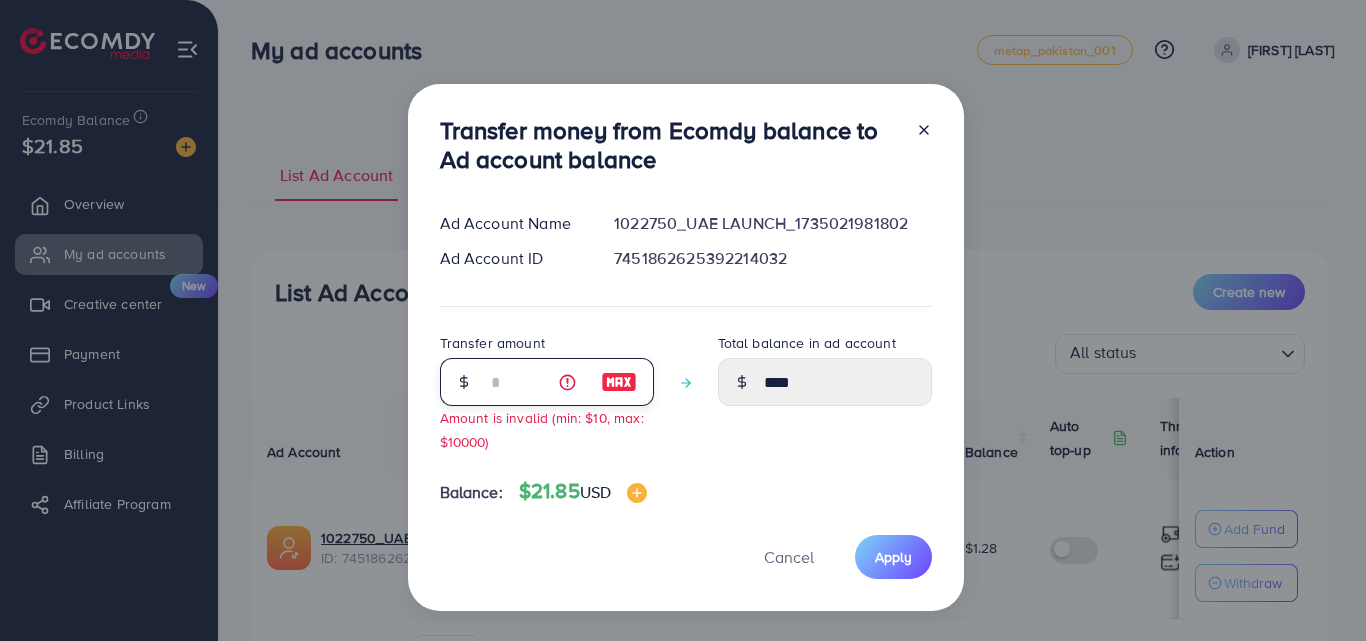 type on "****" 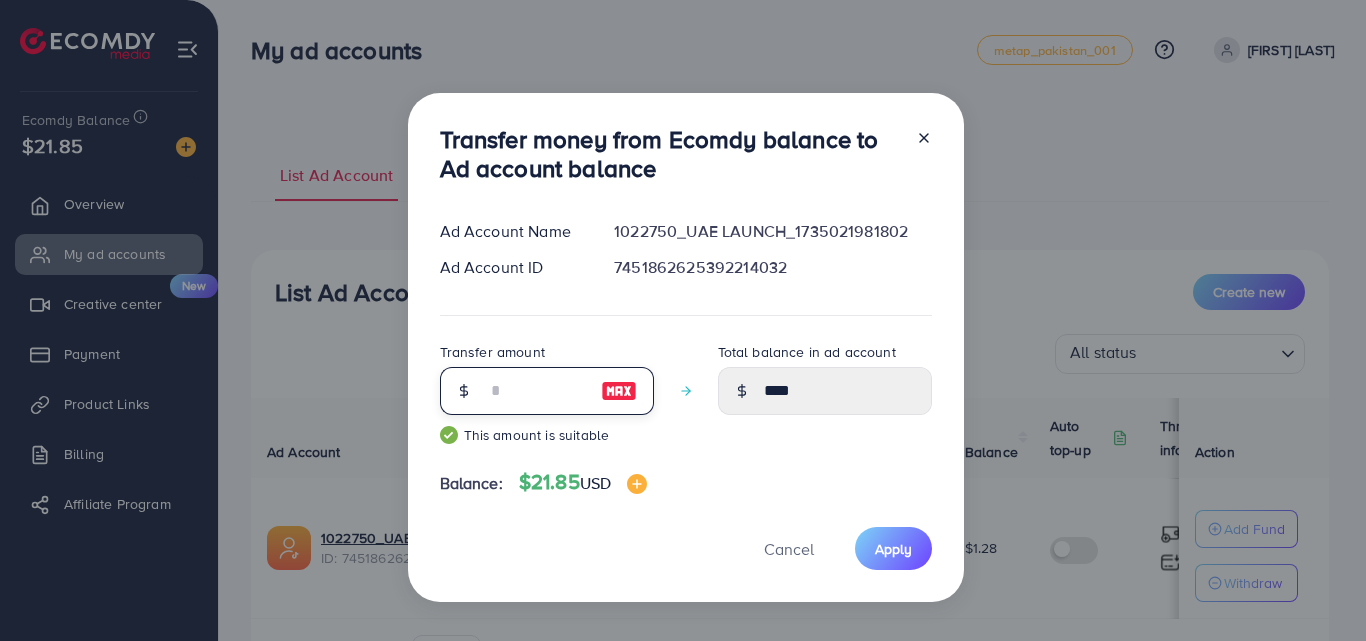 type on "*****" 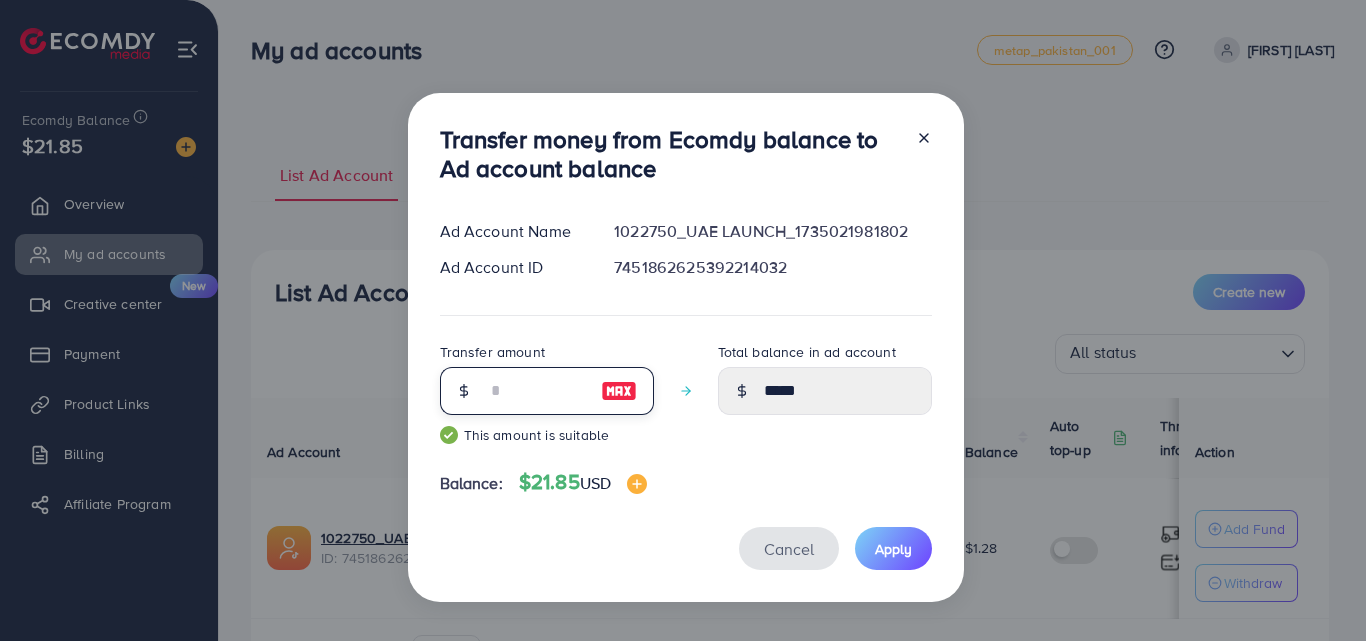 type on "**" 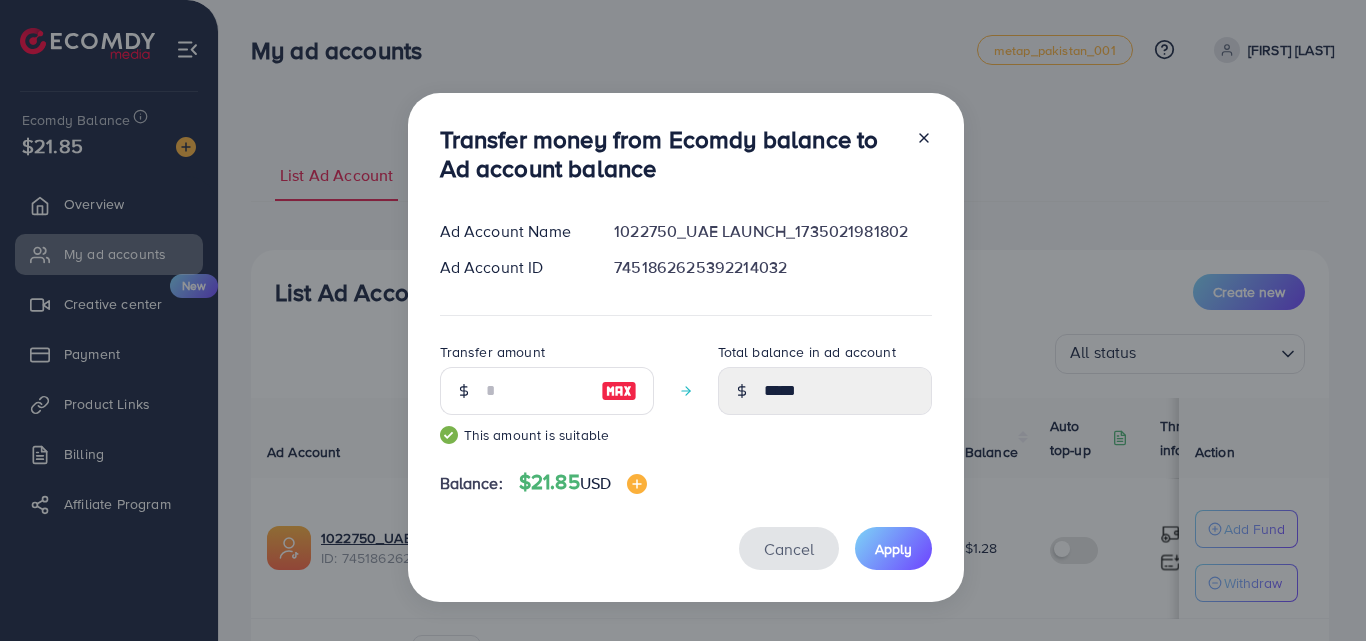 click on "Cancel" at bounding box center [789, 549] 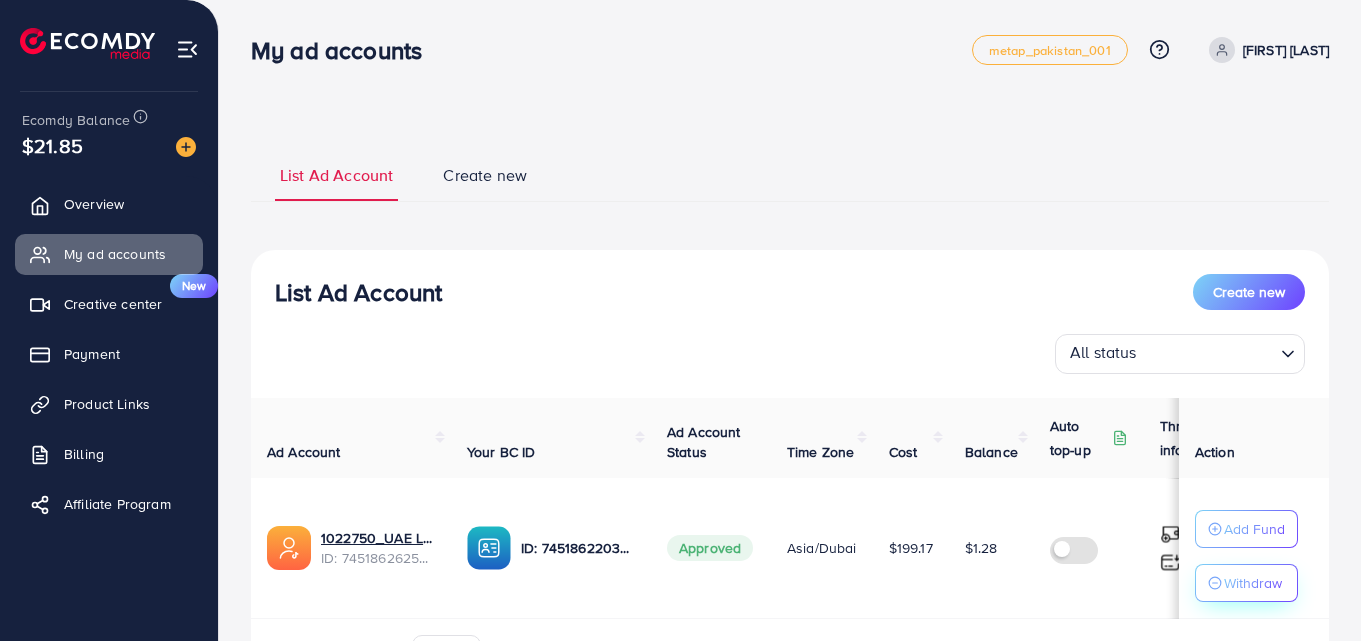 click on "Withdraw" at bounding box center (1253, 583) 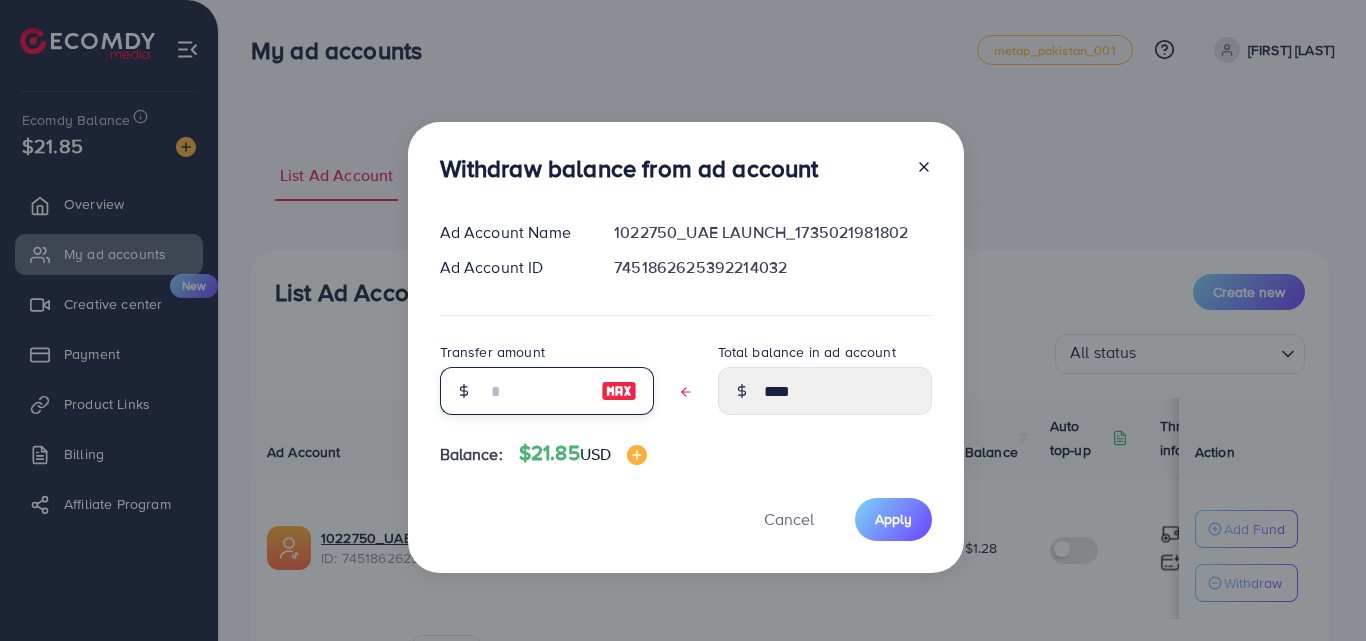 click at bounding box center (536, 391) 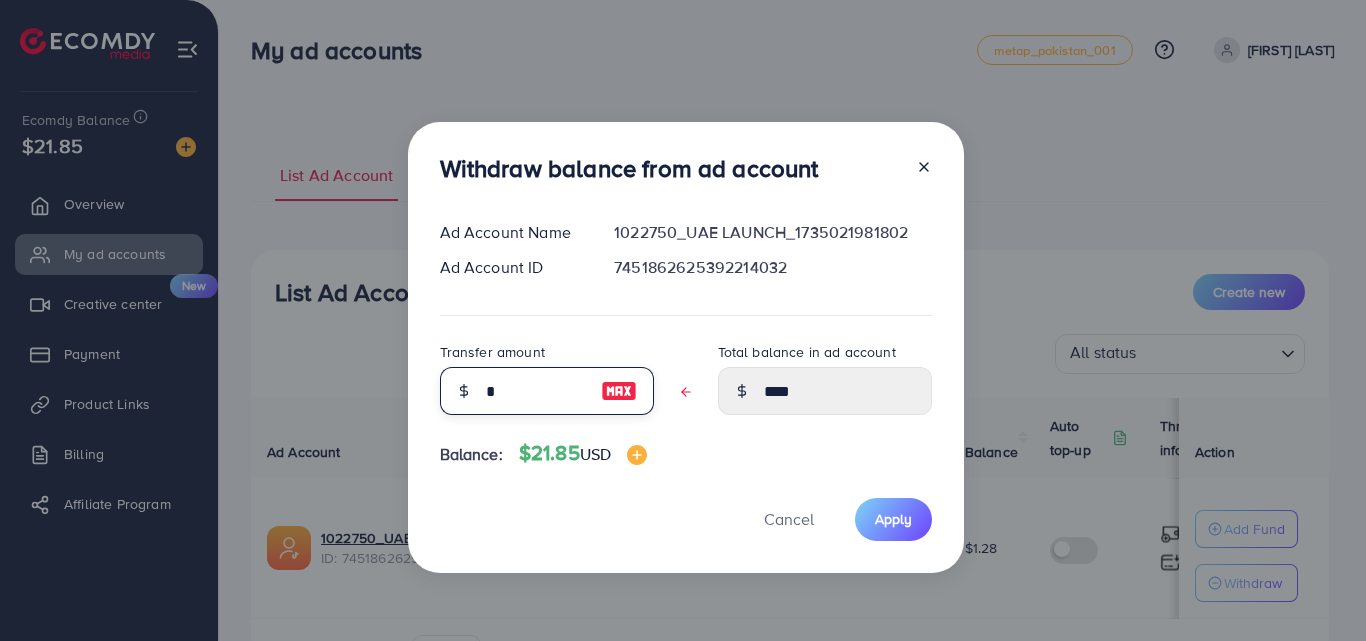 type on "****" 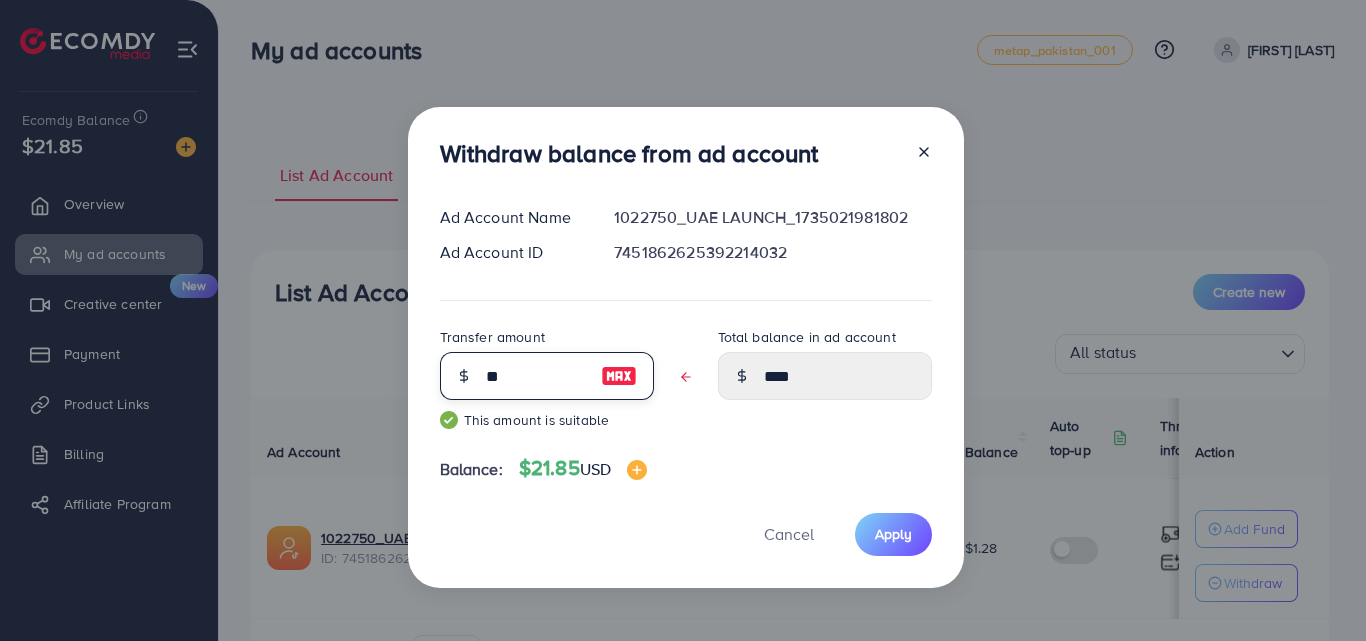 type on "****" 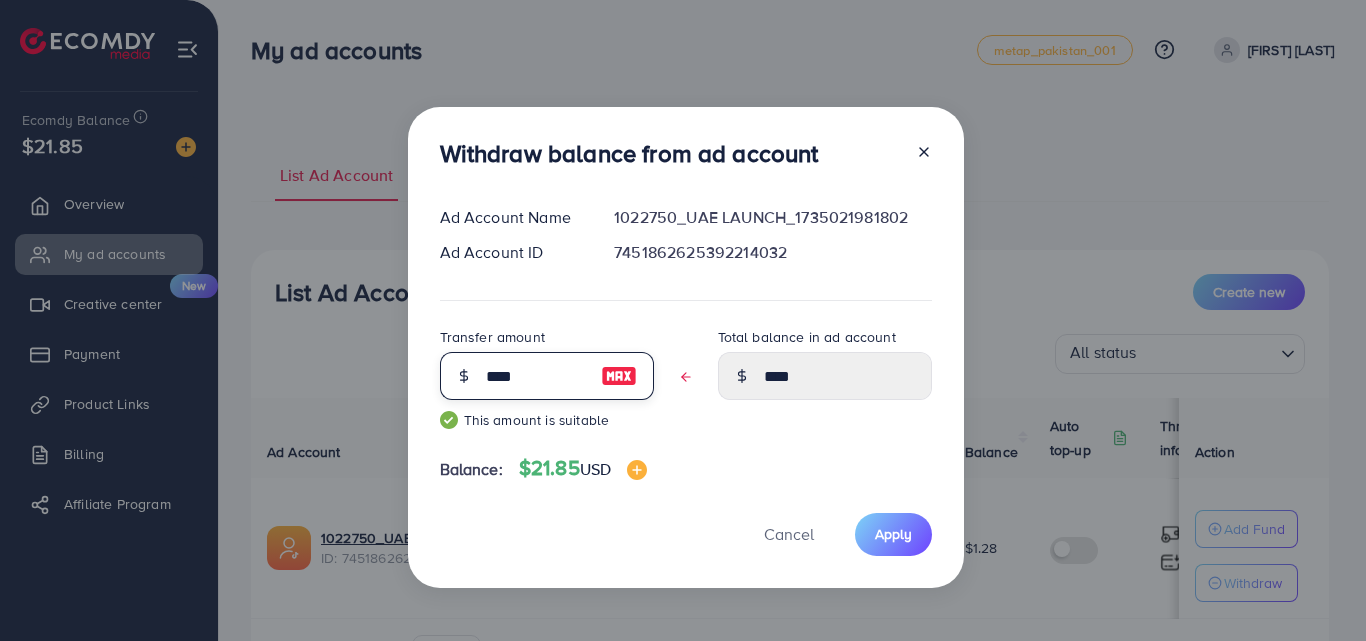 type on "***" 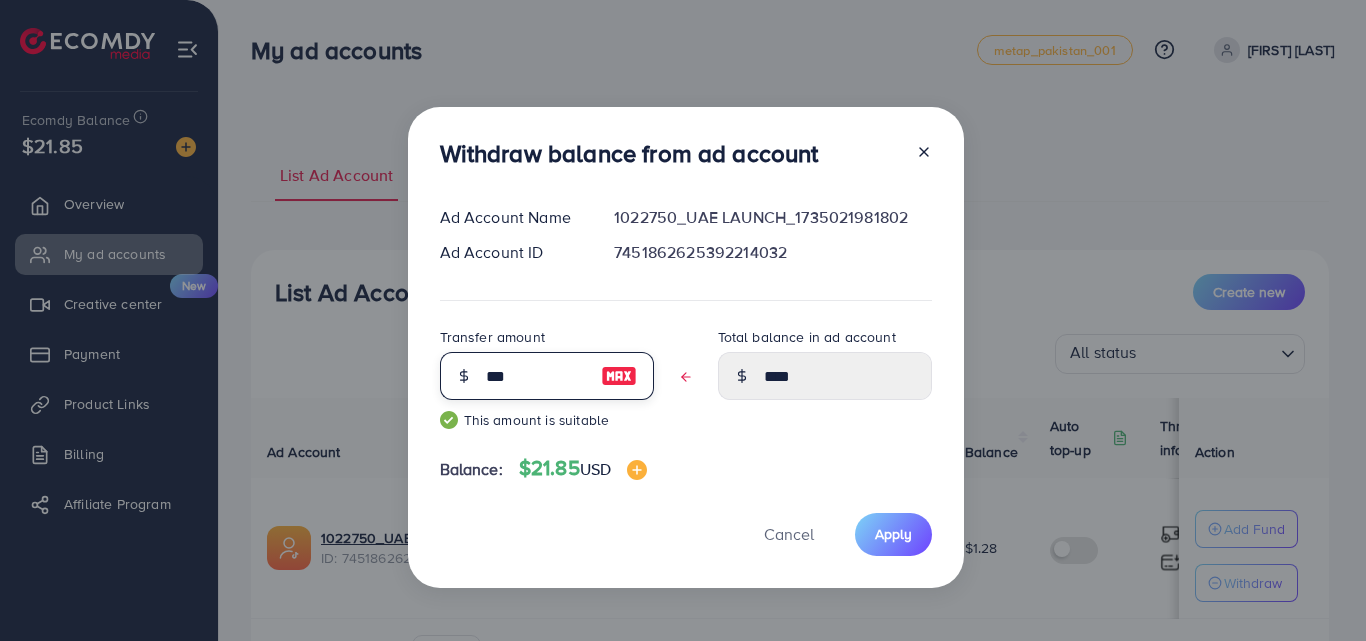 type on "****" 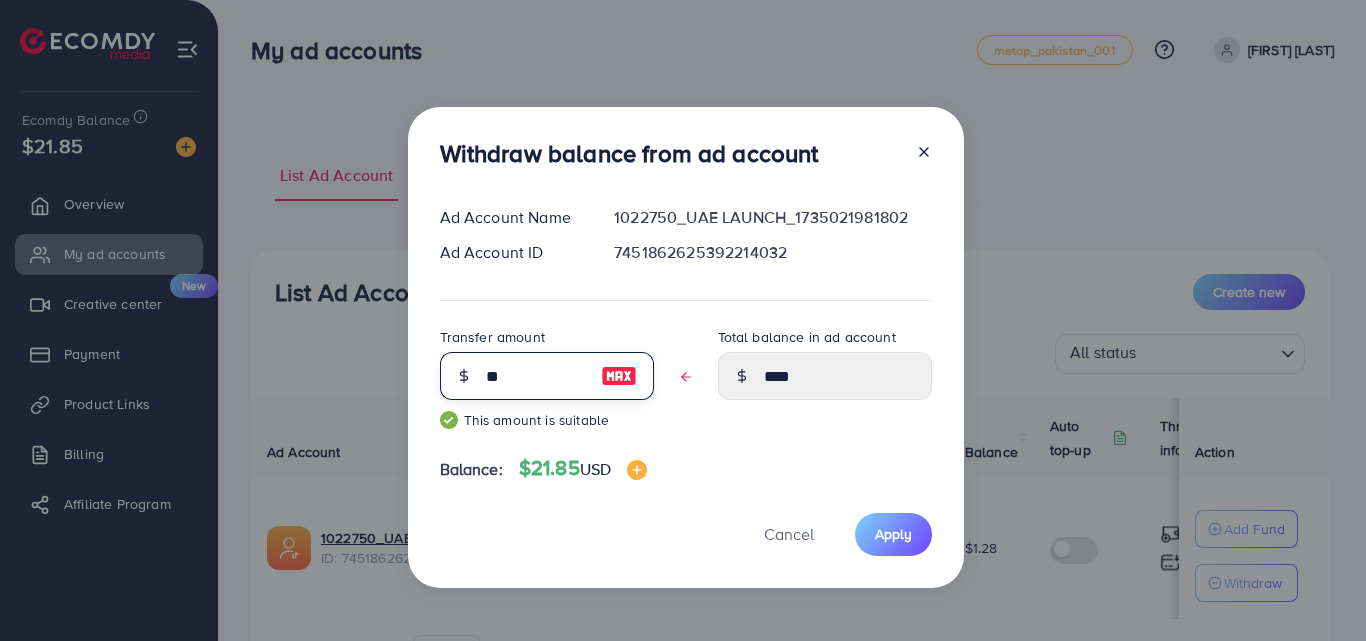 type on "****" 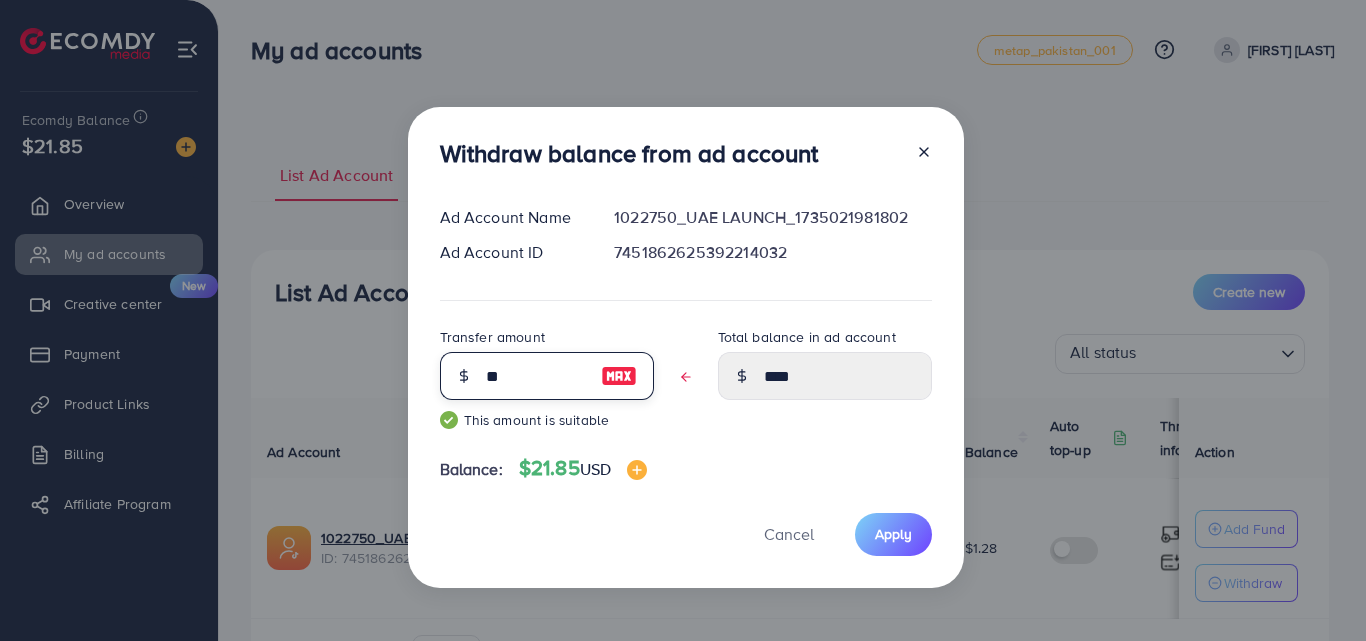 type on "****" 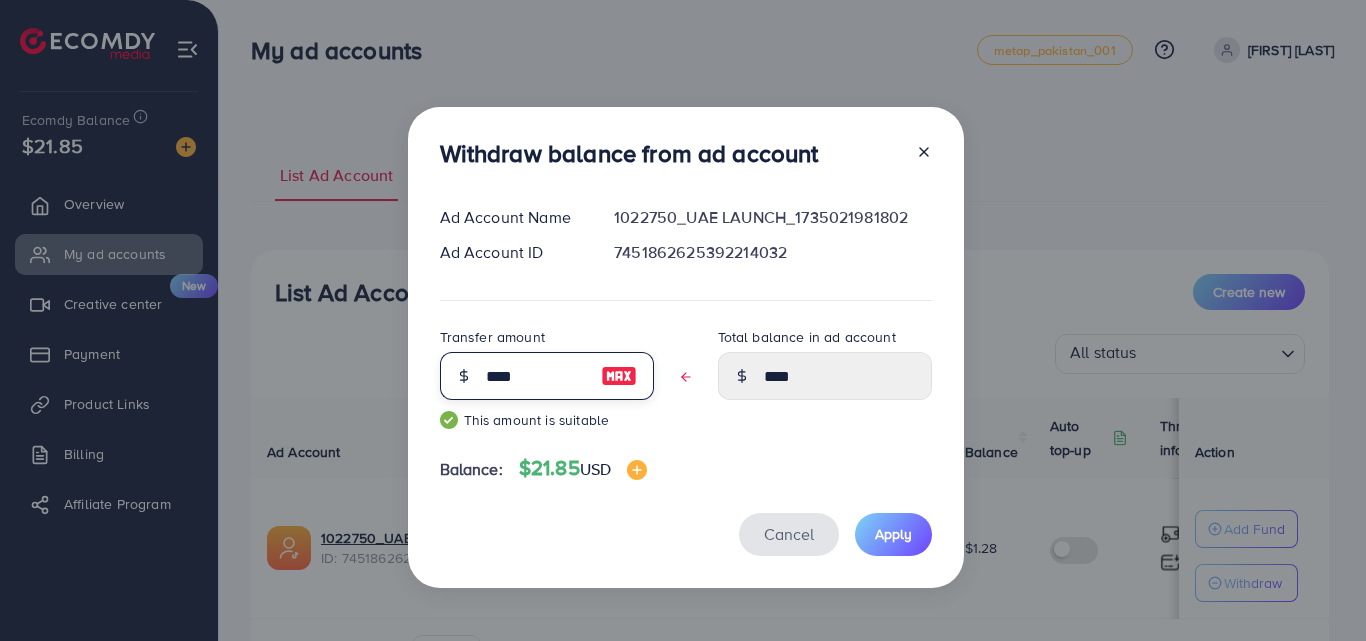 type on "***" 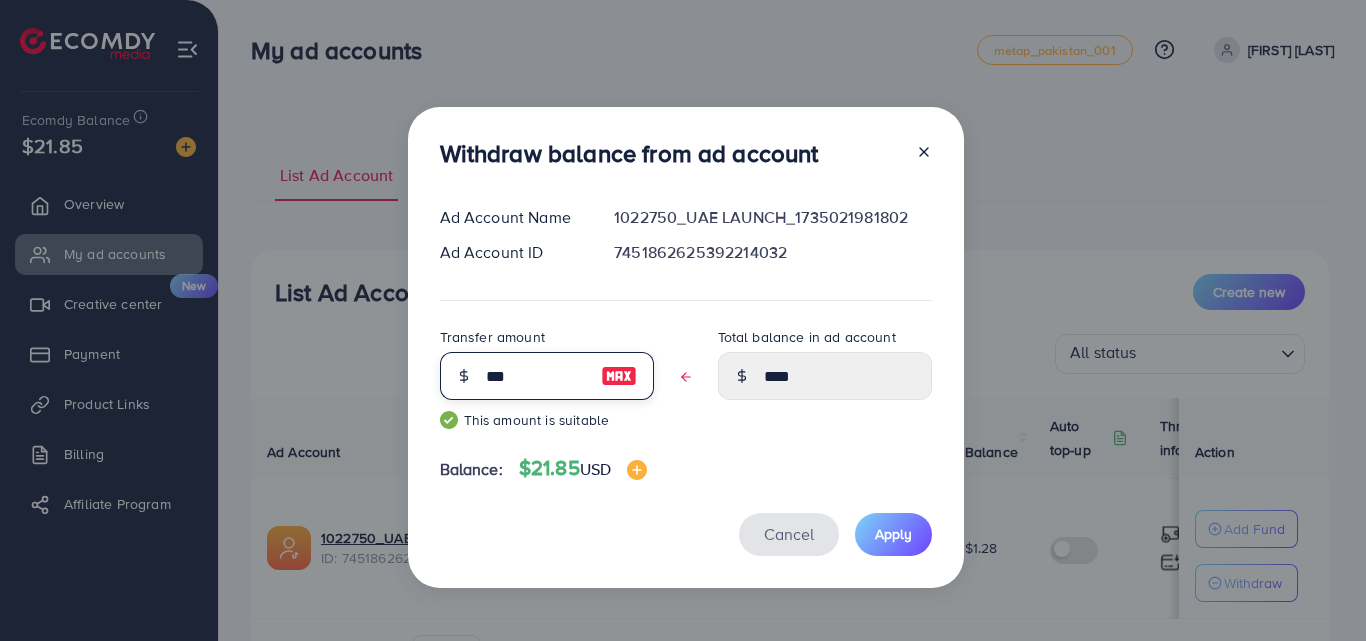 type on "****" 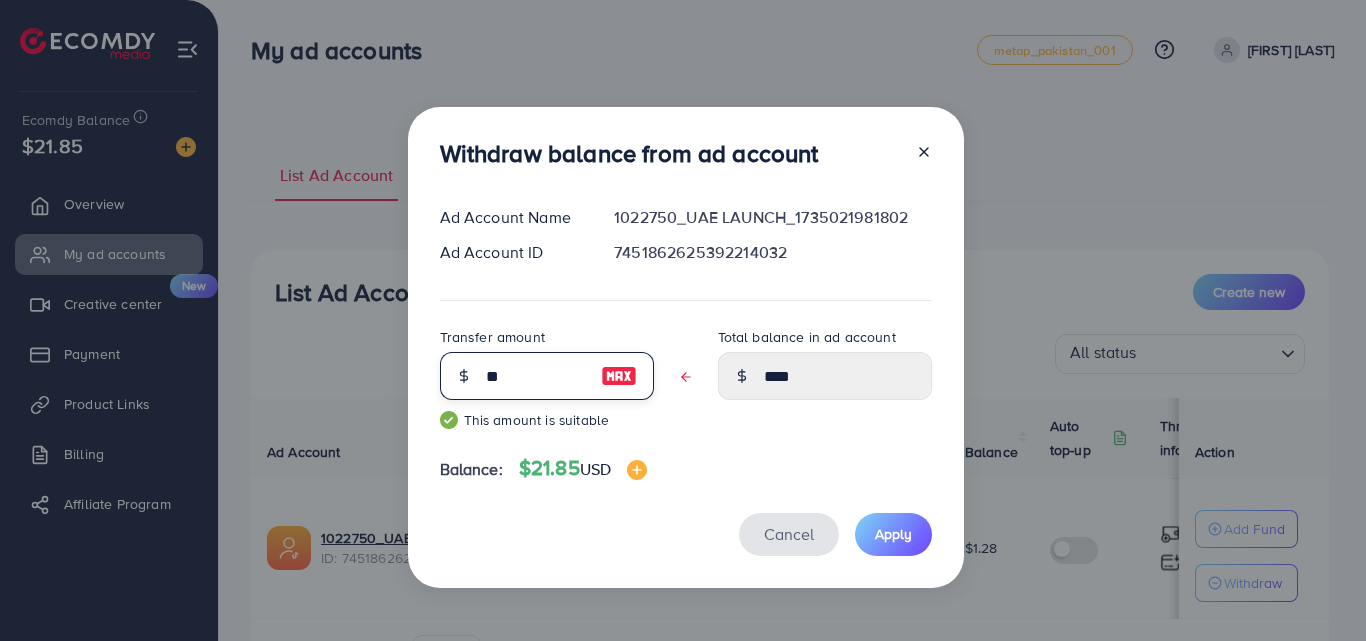 type on "****" 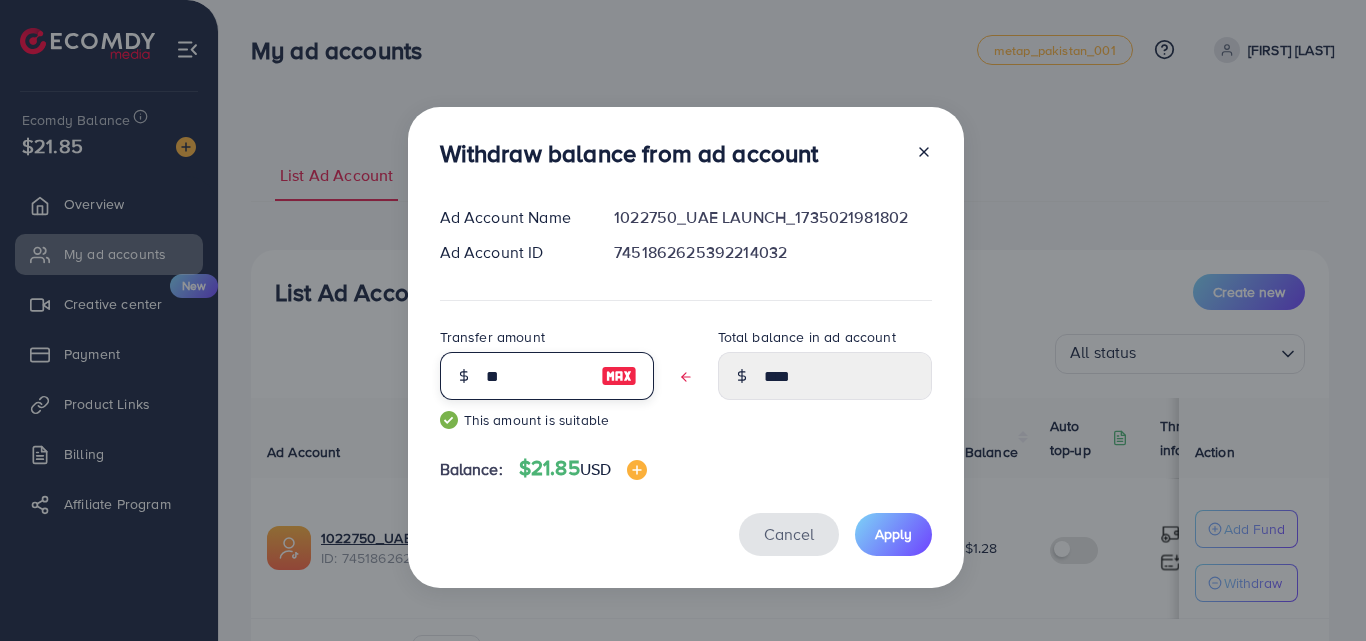 type on "****" 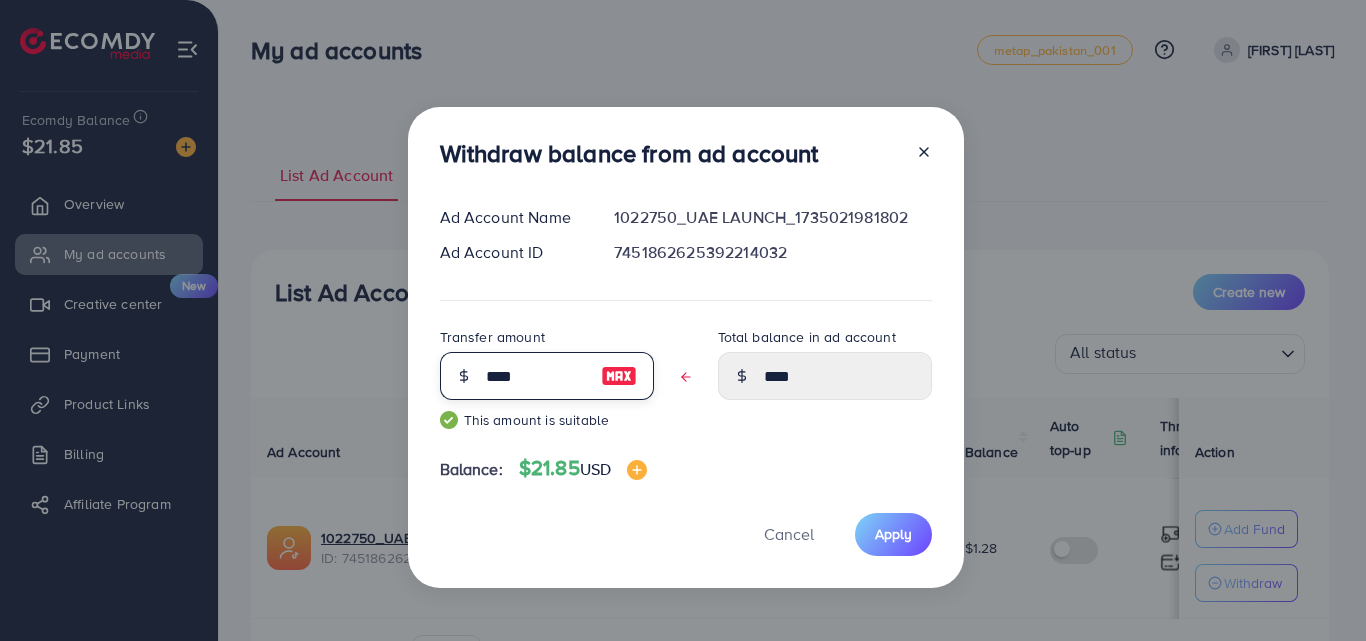 drag, startPoint x: 544, startPoint y: 377, endPoint x: 406, endPoint y: 391, distance: 138.70833 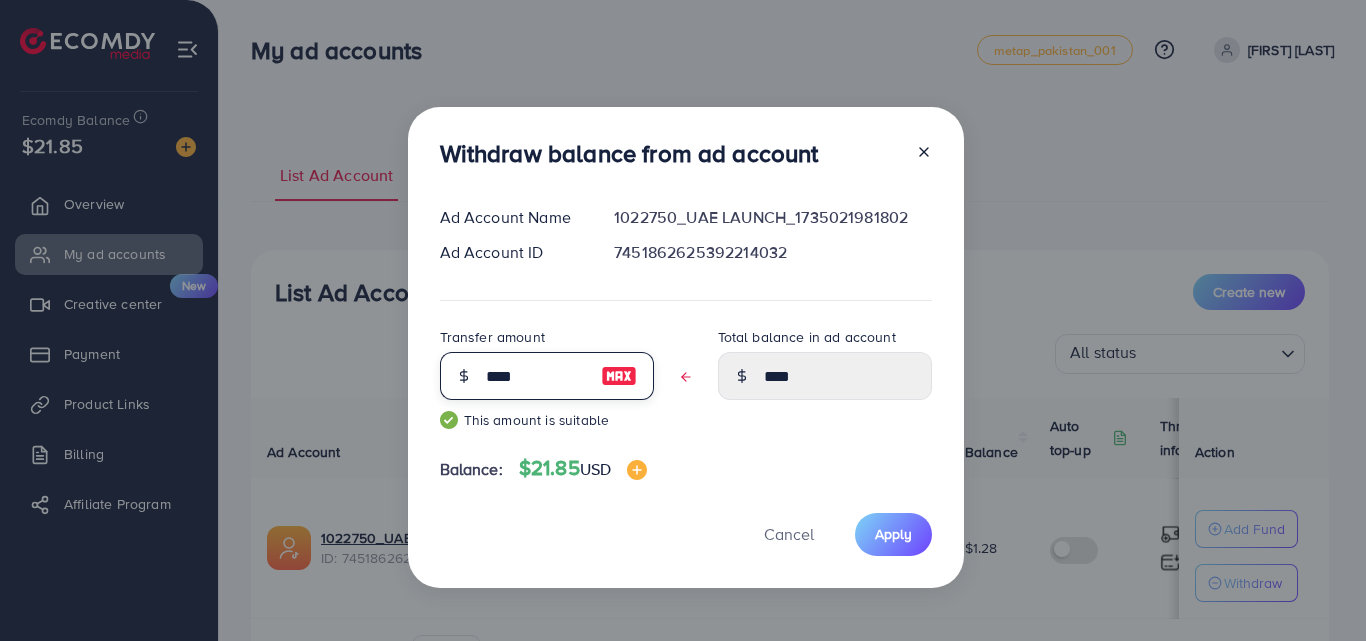 type 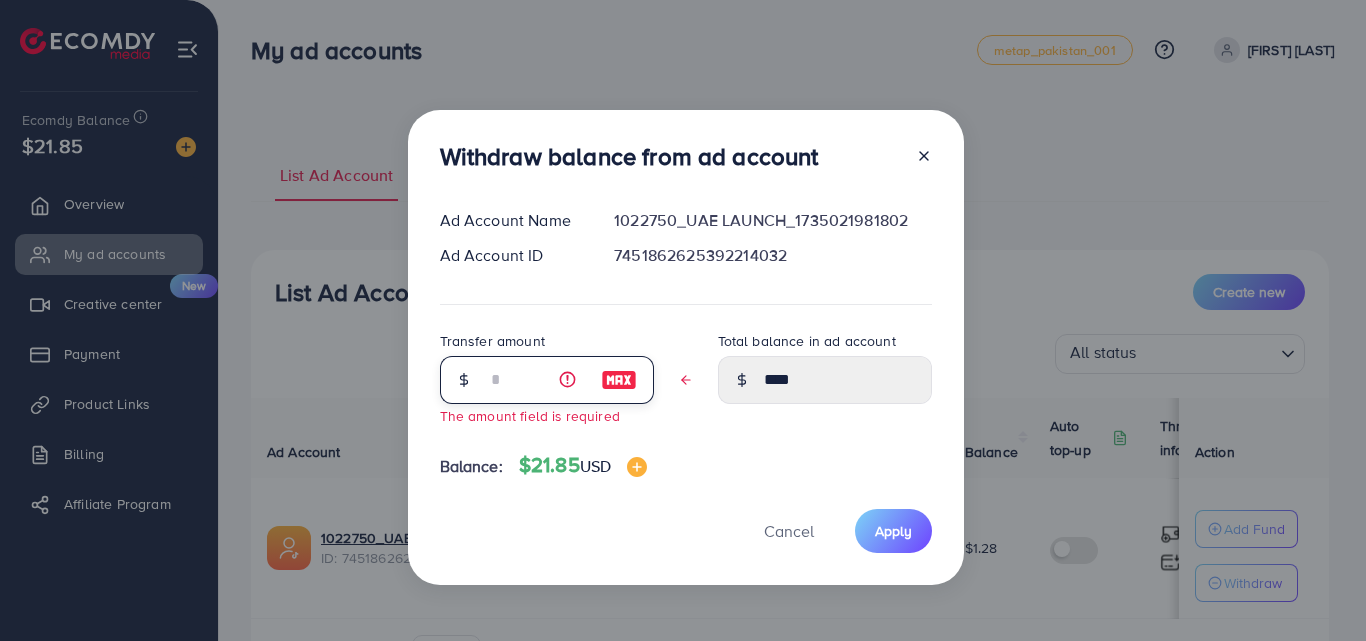 type on "****" 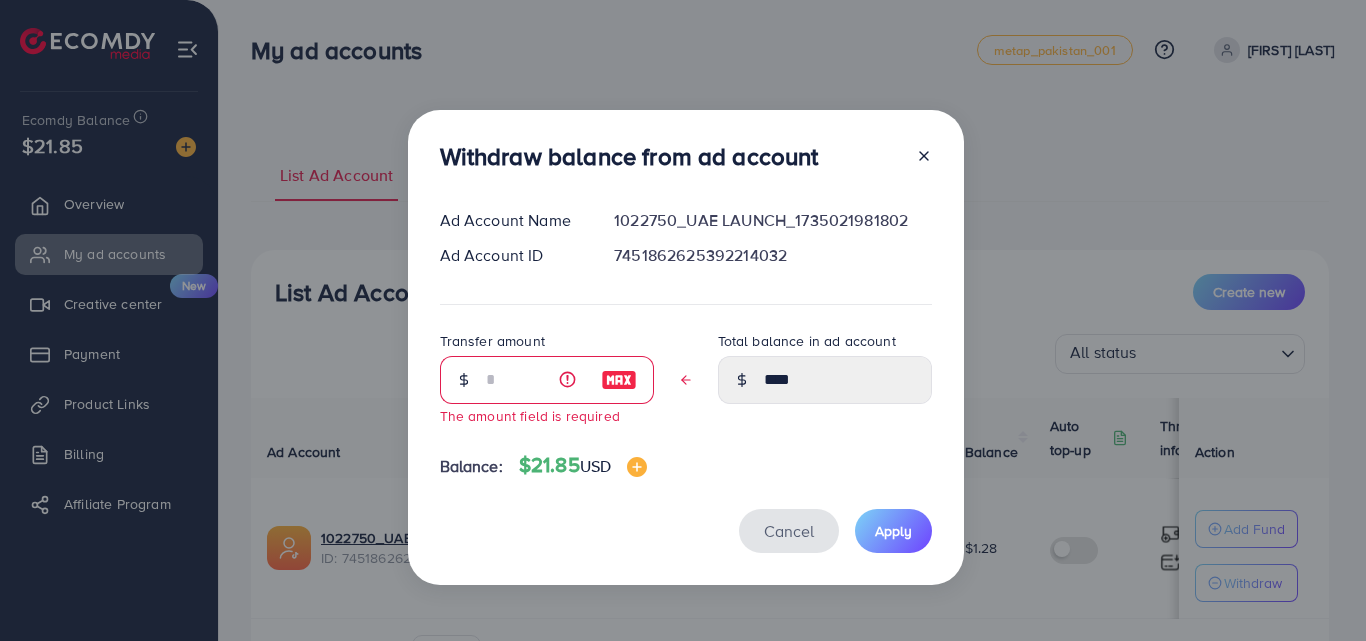 click on "Cancel" at bounding box center [789, 531] 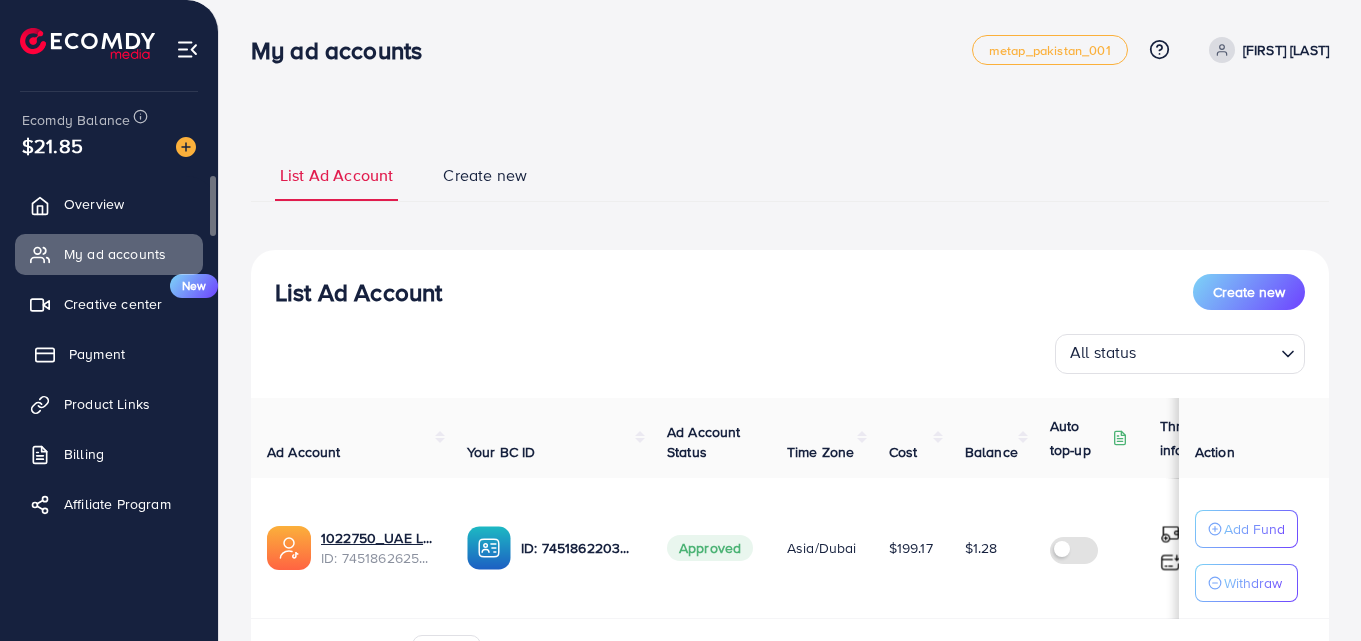click on "Payment" at bounding box center [97, 354] 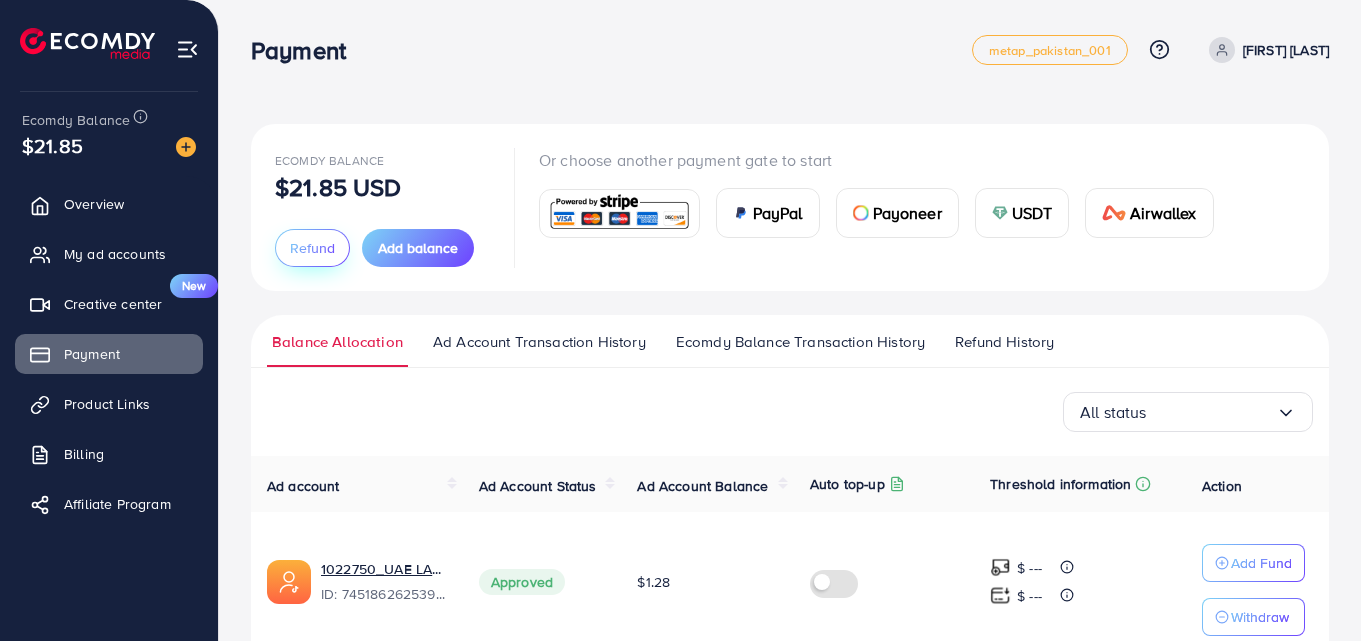 click on "Refund" at bounding box center (312, 248) 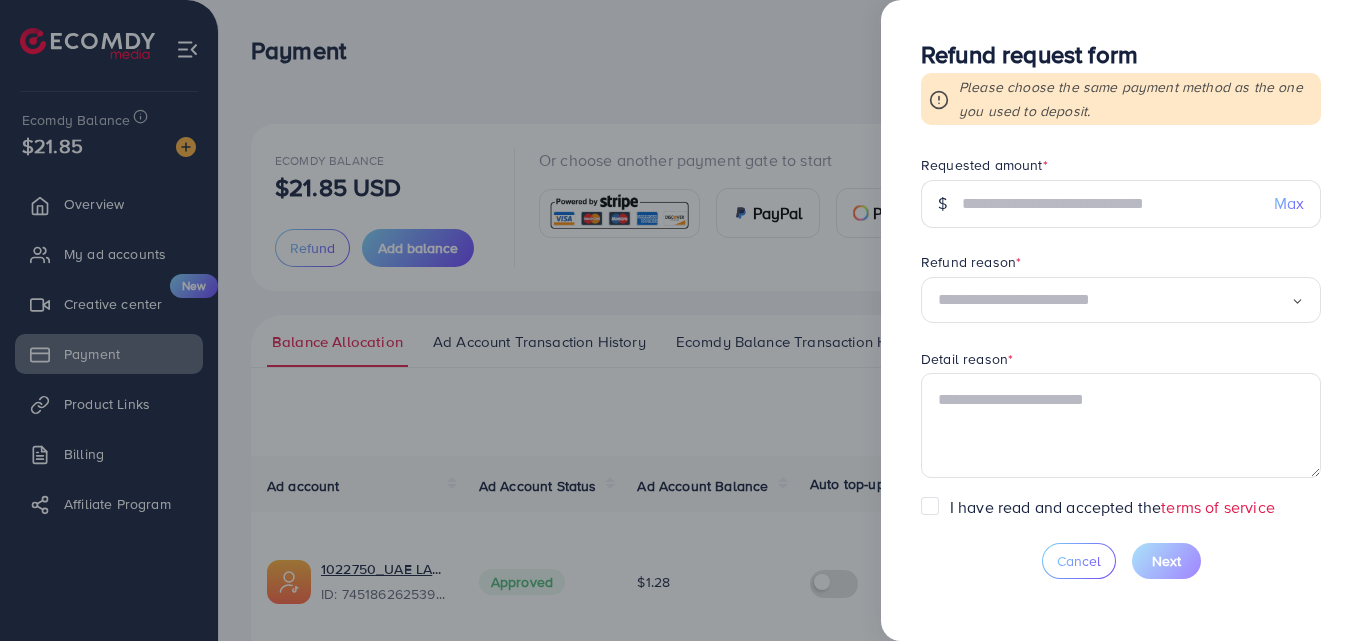 click on "Max" at bounding box center [1289, 203] 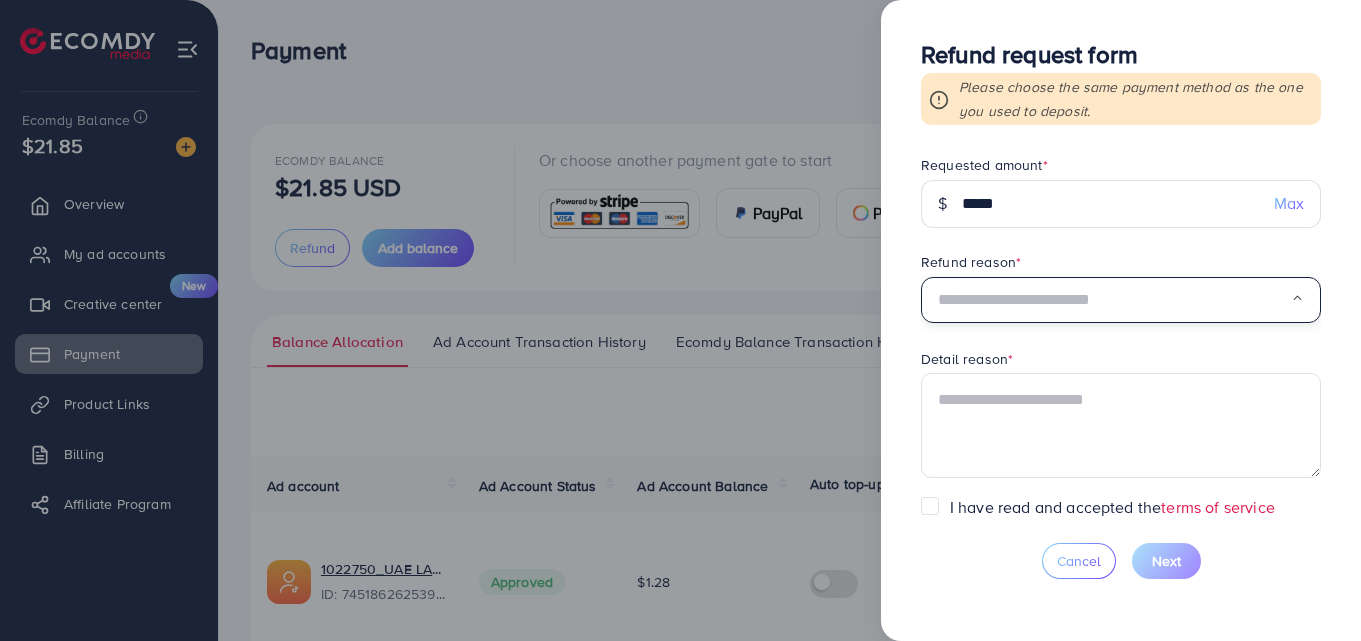 click at bounding box center [1114, 300] 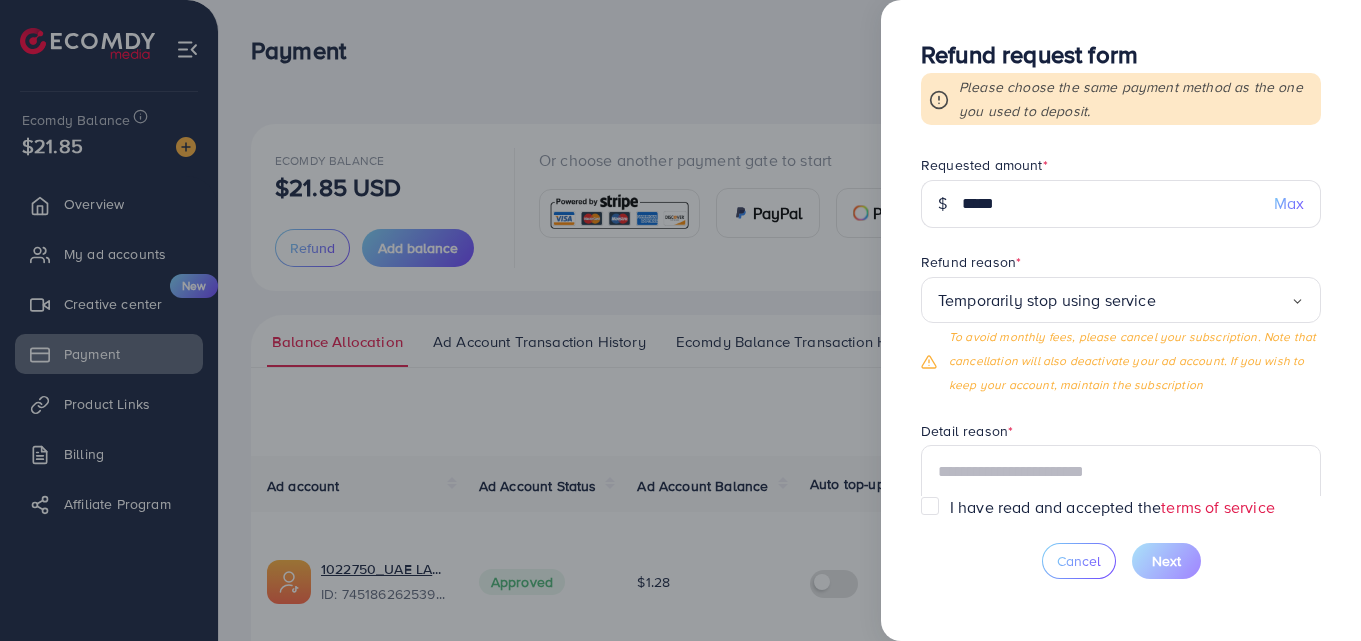 drag, startPoint x: 1058, startPoint y: 418, endPoint x: 1215, endPoint y: 406, distance: 157.45793 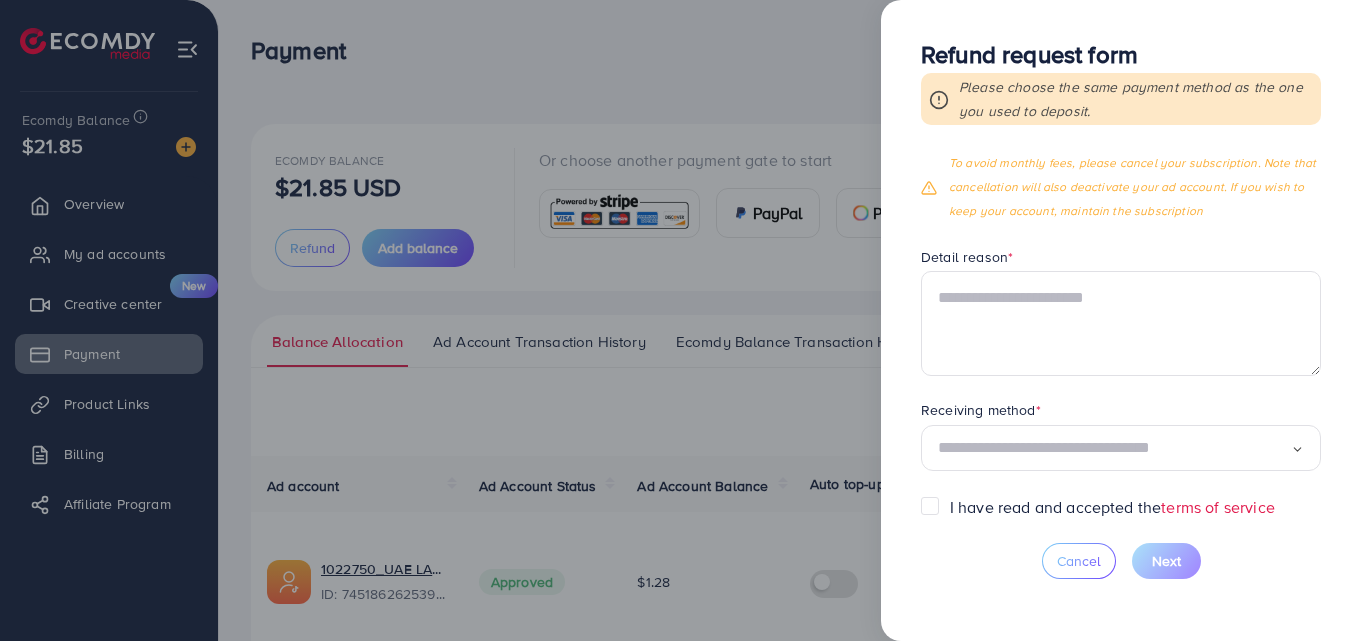 scroll, scrollTop: 175, scrollLeft: 0, axis: vertical 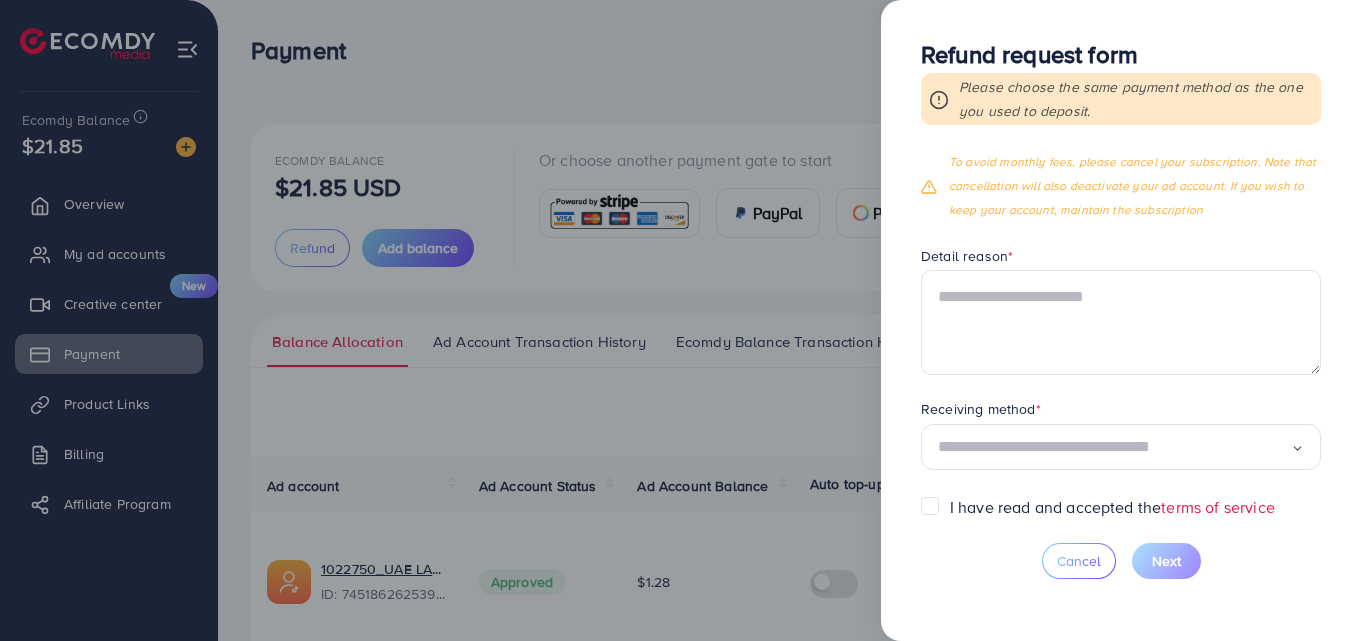 click at bounding box center [1114, 447] 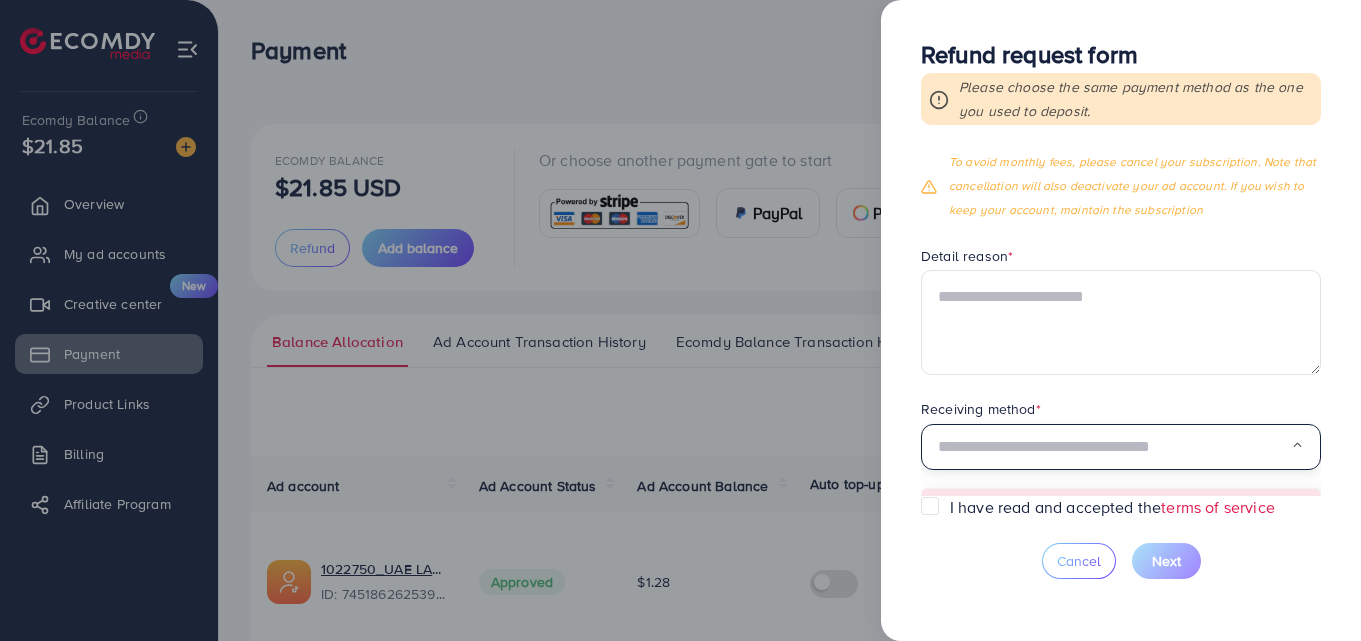 scroll, scrollTop: 211, scrollLeft: 0, axis: vertical 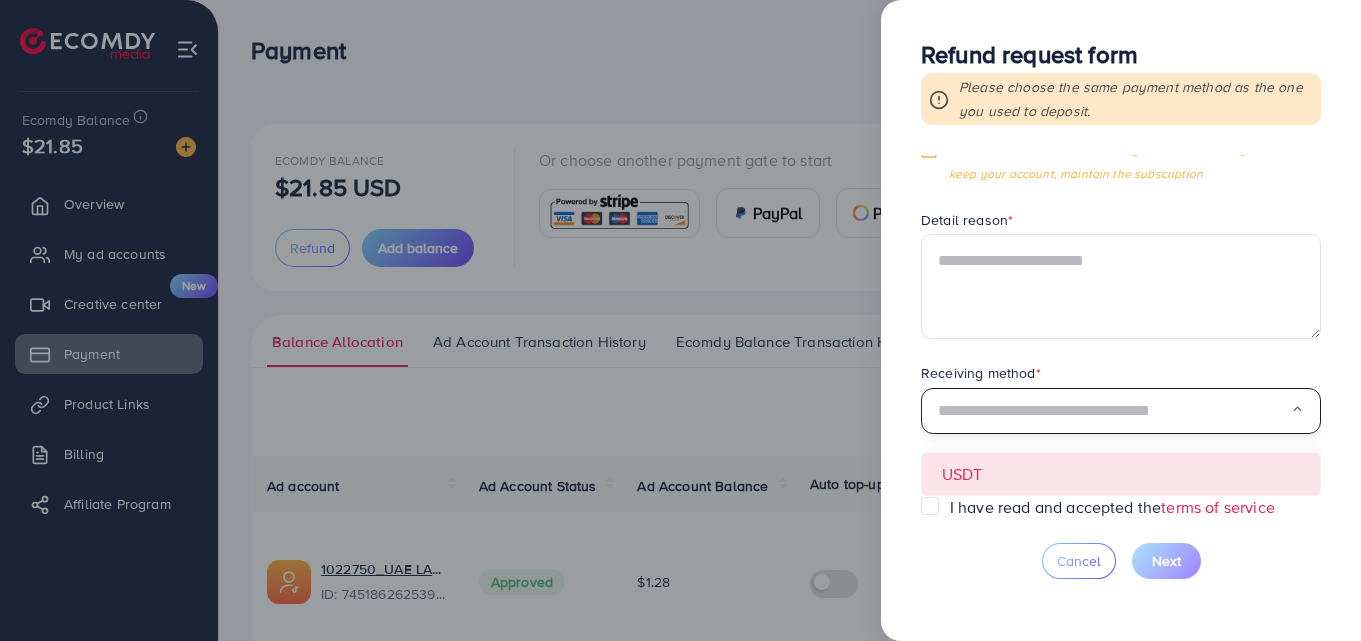 click on "Requested amount  * $ *****  Max   Refund reason  *
Temporarily stop using service
Loading...      To avoid monthly fees, please cancel your subscription. Note that cancellation will also deactivate your ad account. If you wish to keep your account, maintain the subscription   Detail reason  *  Receiving method  *           Loading...     USDT" at bounding box center [1121, 325] 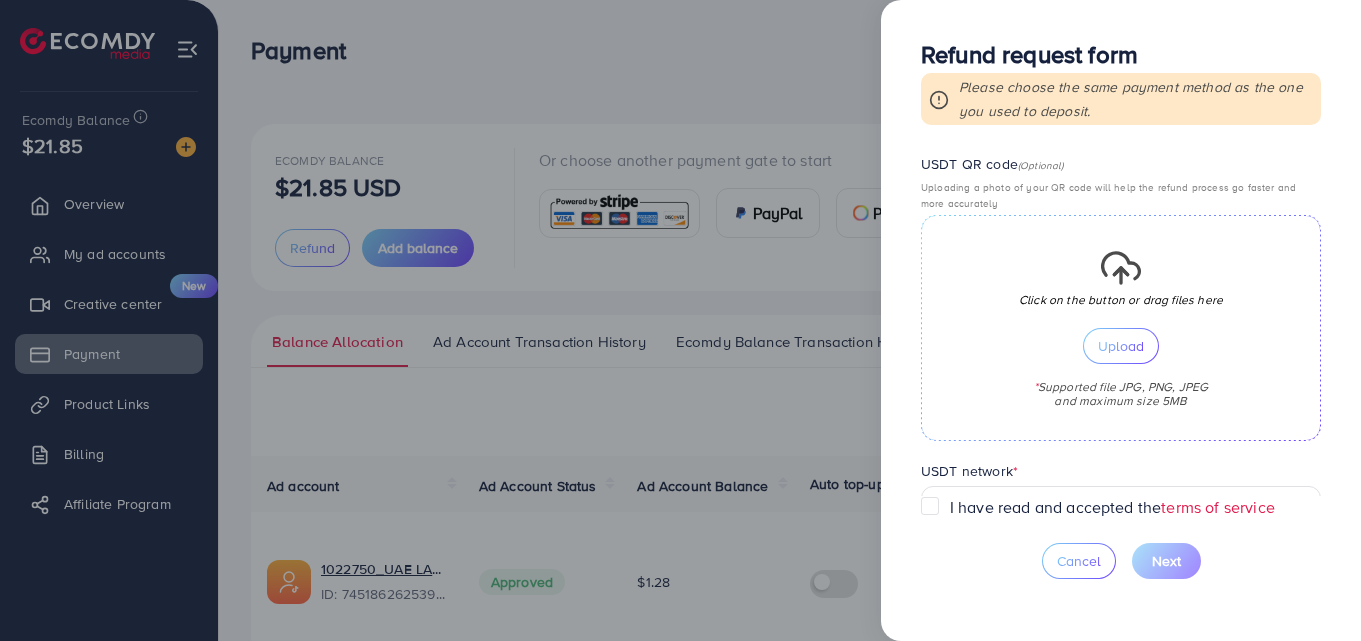 scroll, scrollTop: 677, scrollLeft: 0, axis: vertical 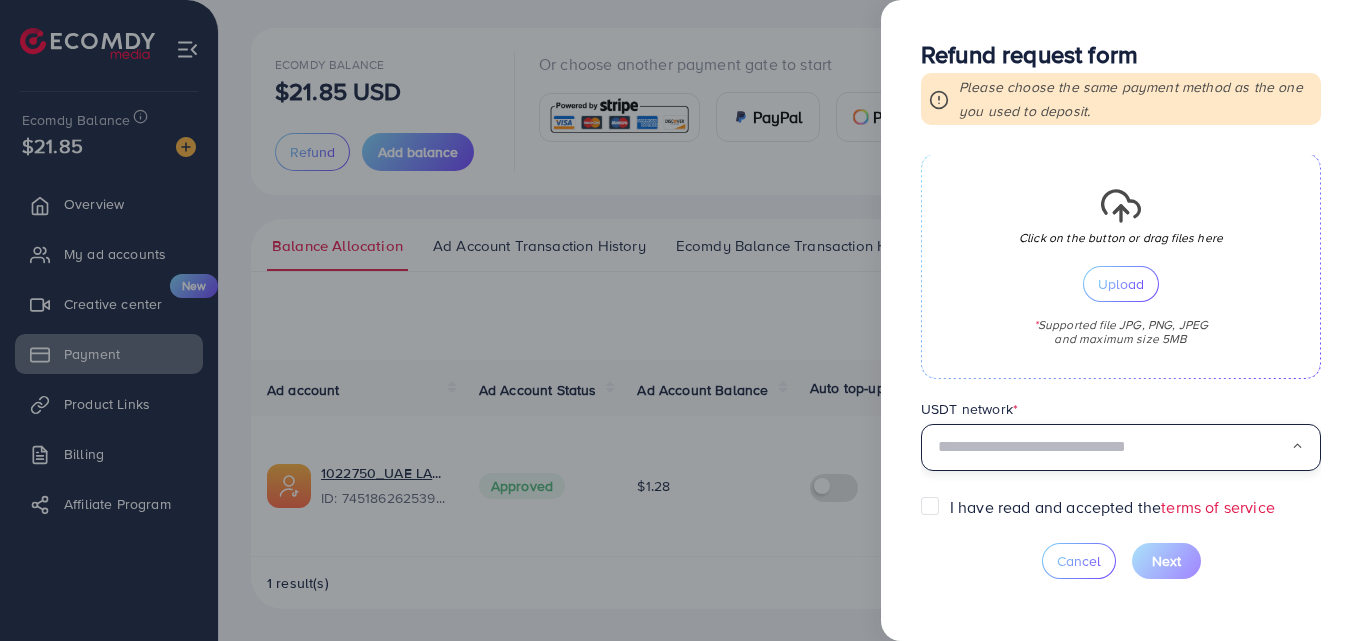 click at bounding box center (1114, 447) 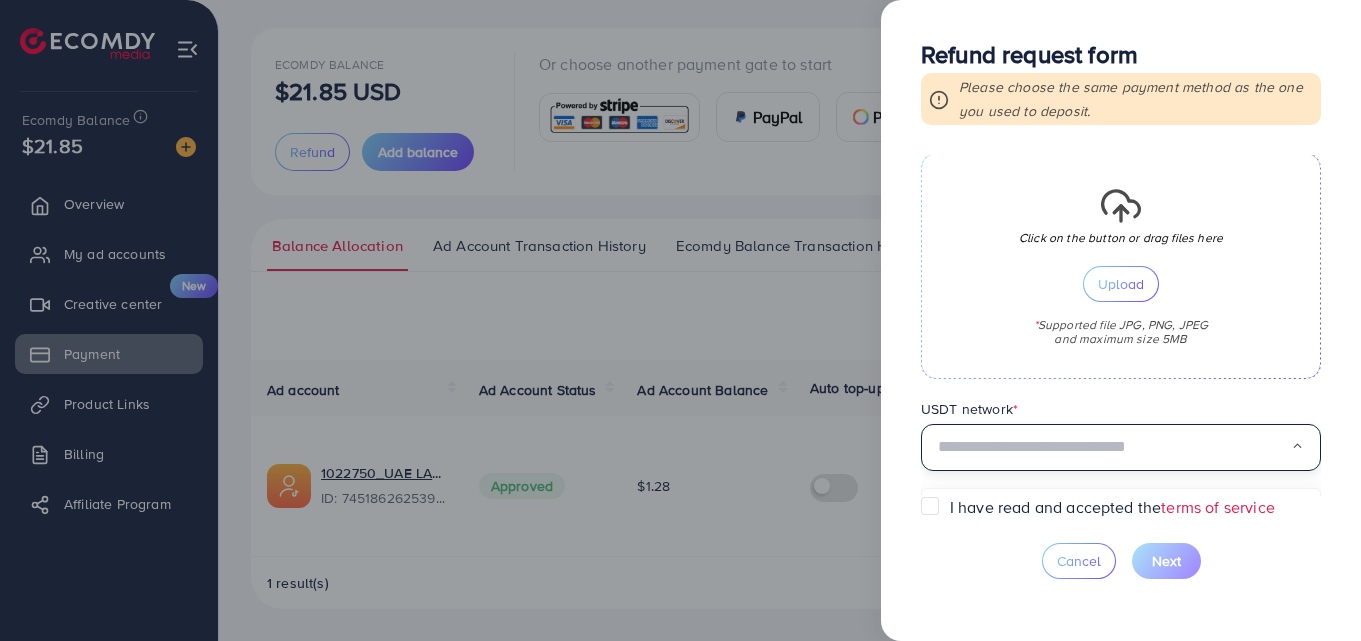 click at bounding box center (1114, 447) 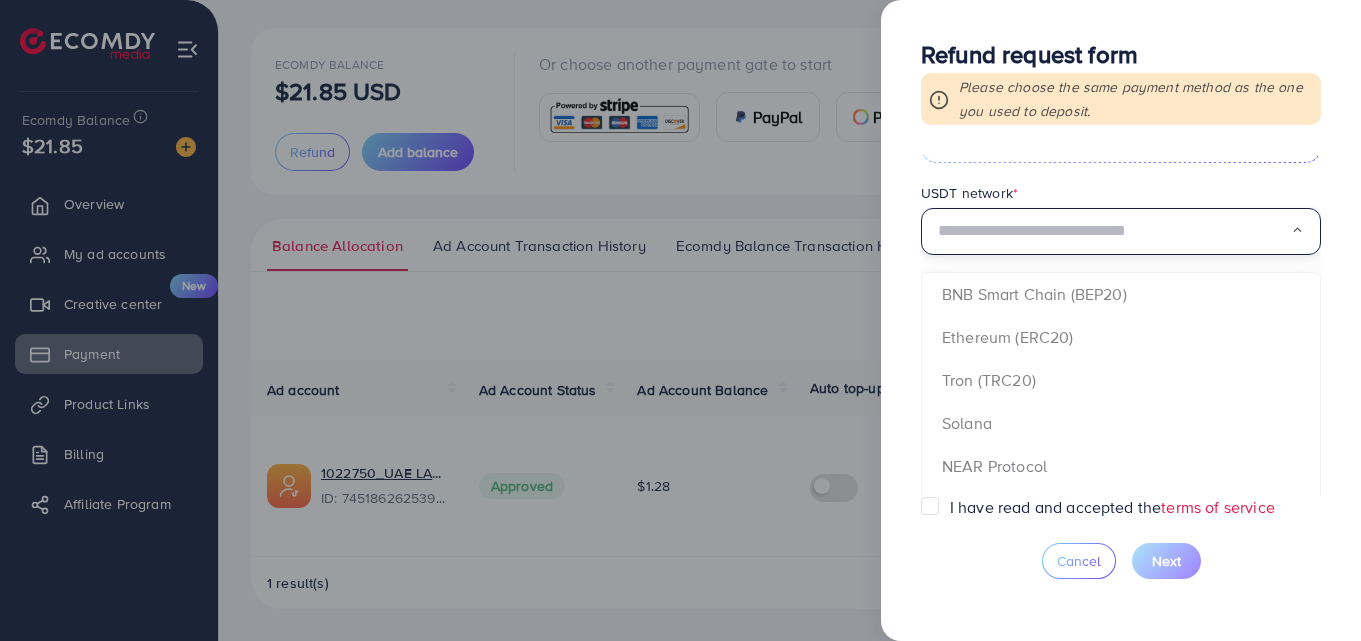scroll, scrollTop: 977, scrollLeft: 0, axis: vertical 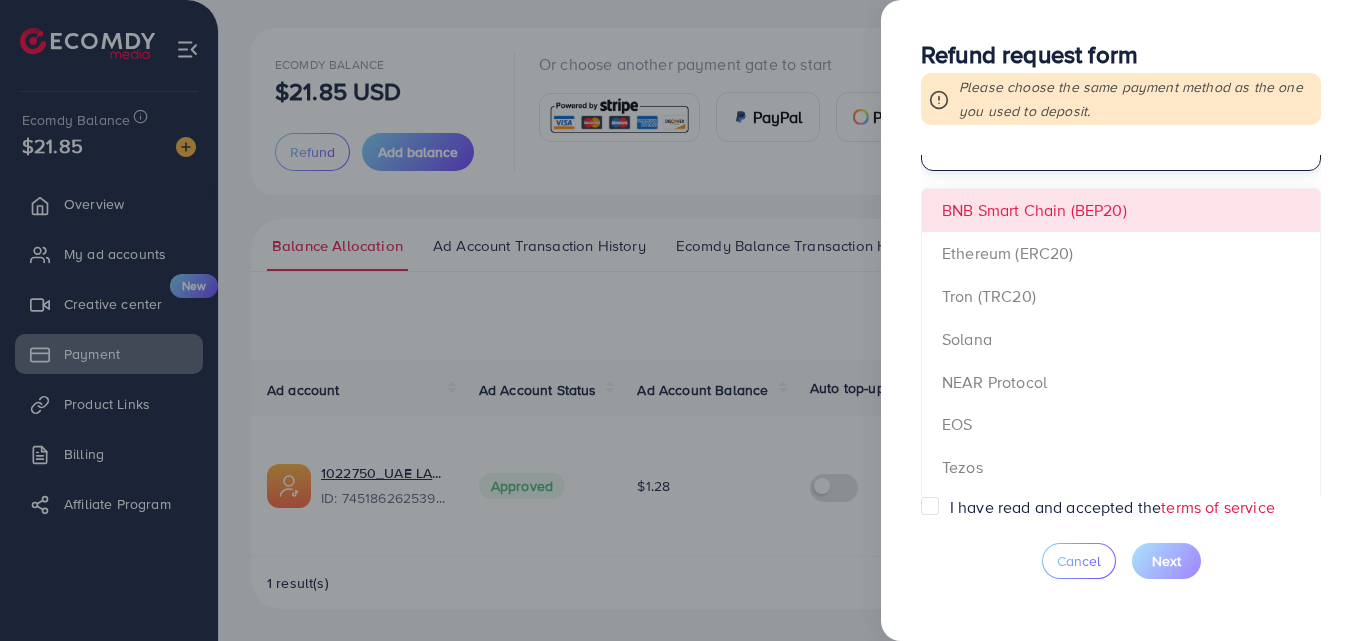 click on "Requested amount  * $ *****  Max   Refund reason  *
Temporarily stop using service
Loading...      To avoid monthly fees, please cancel your subscription. Note that cancellation will also deactivate your ad account. If you wish to keep your account, maintain the subscription   Detail reason  *  Receiving method  *   USDT           Loading...      USDT Wallet address  *  USDT QR code  (Optional)  Uploading a photo of your QR code will help the refund process go faster and more accurately   Click on the button or drag files here   Upload  *  Supported file JPG, PNG, JPEG   and maximum size 5MB   USDT network  *           Loading...
BNB Smart Chain (BEP20)
Ethereum (ERC20)
Tron (TRC20)
Solana
NEAR Protocol
EOS
Tezos
Asset Hub (Polkadot)
opBNB
CELO
KAVAEVM" at bounding box center [1121, 325] 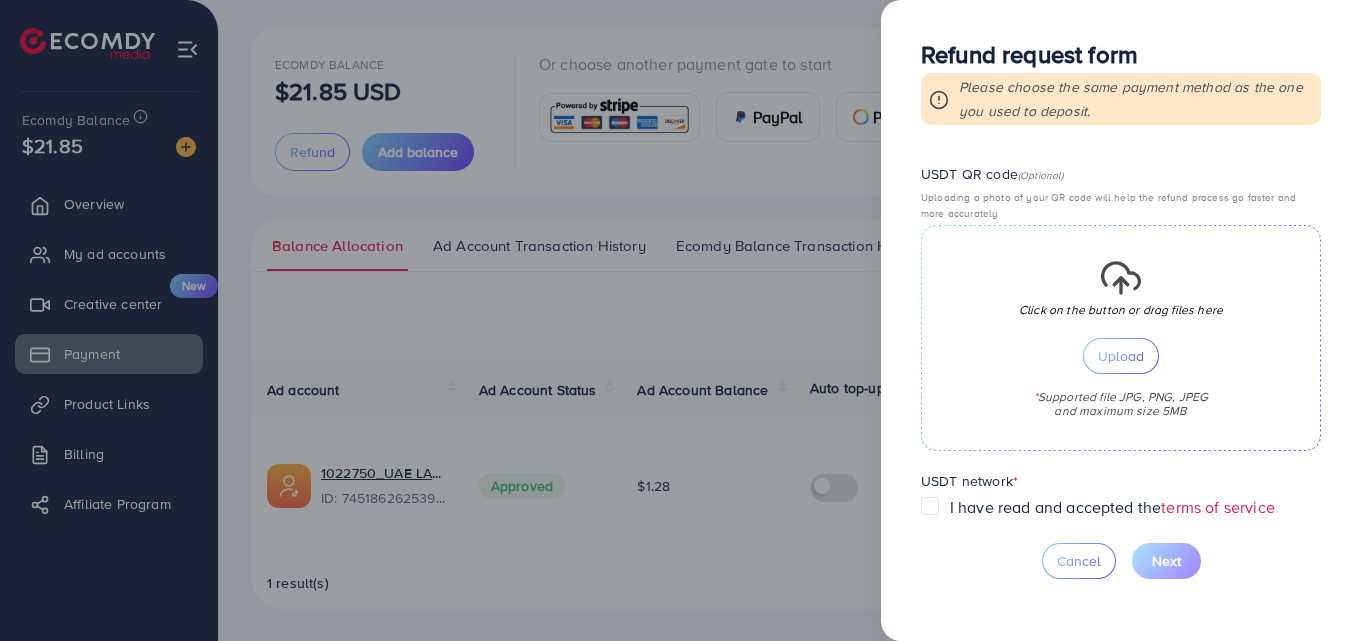 scroll, scrollTop: 677, scrollLeft: 0, axis: vertical 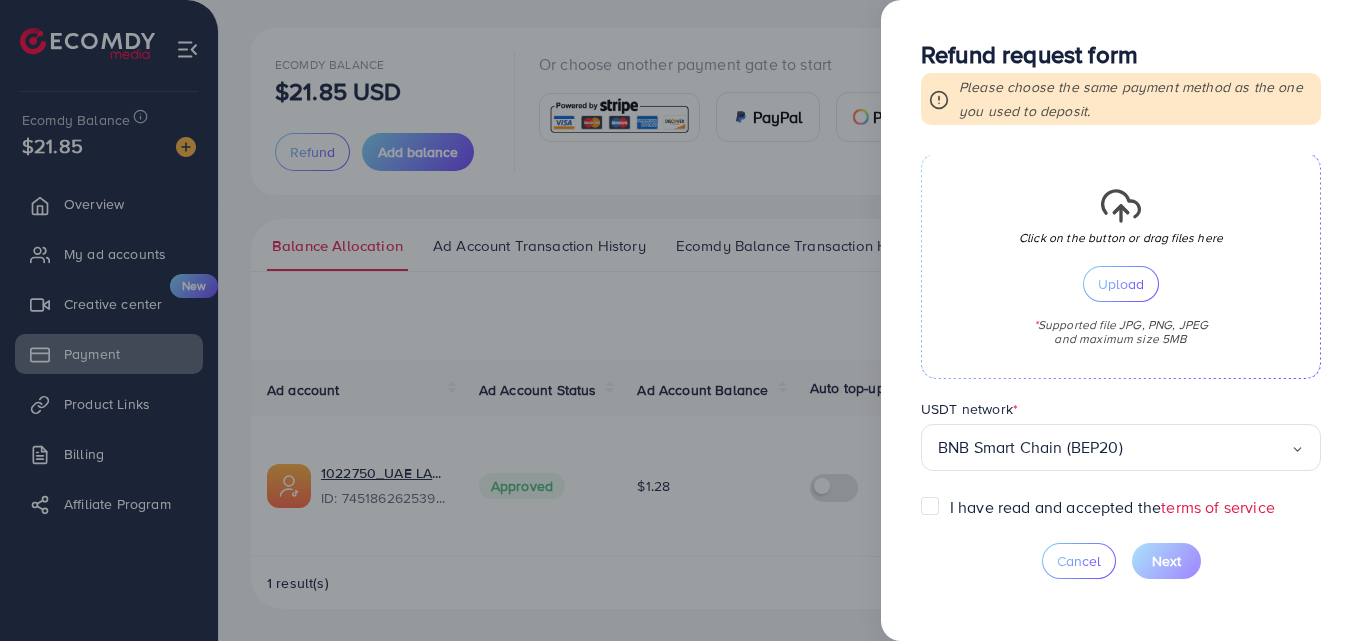 click at bounding box center [1207, 447] 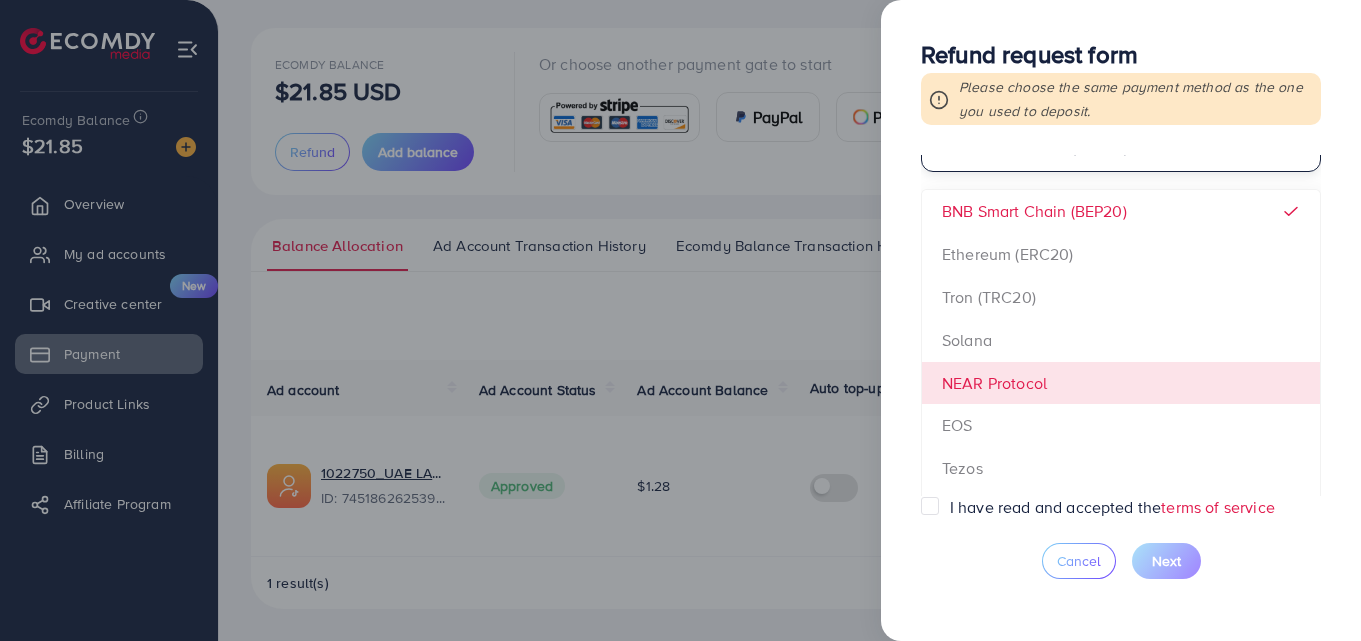 scroll, scrollTop: 977, scrollLeft: 0, axis: vertical 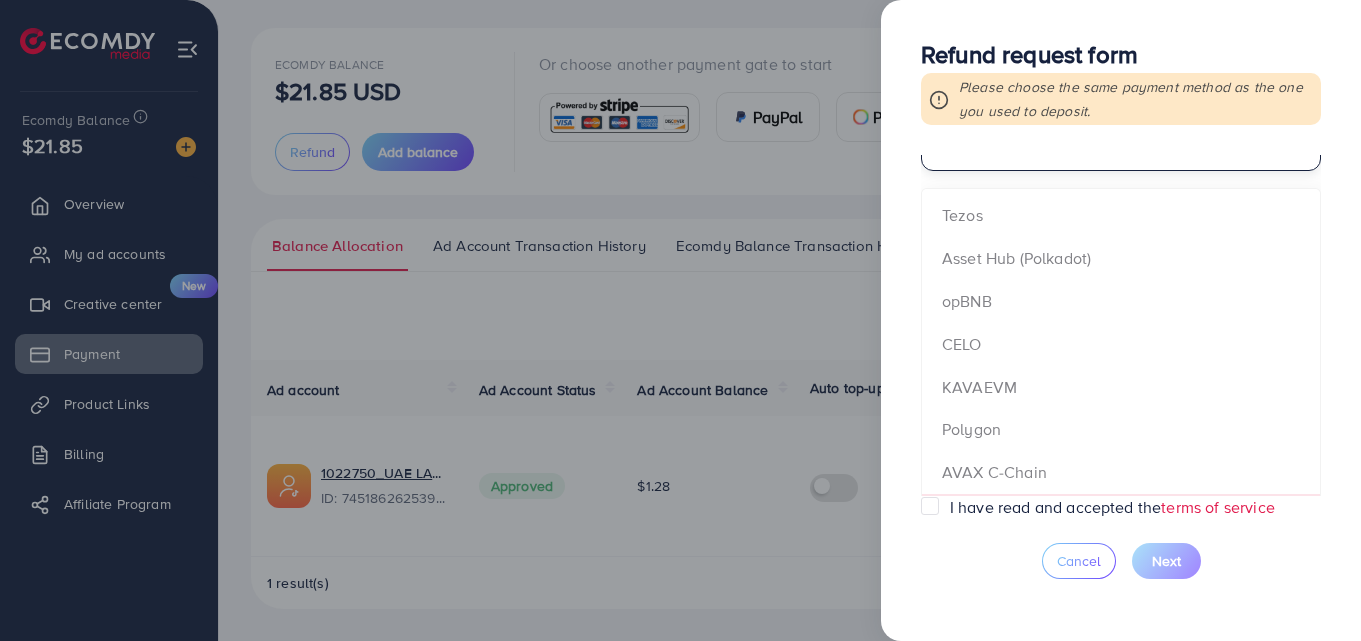 click at bounding box center [680, 320] 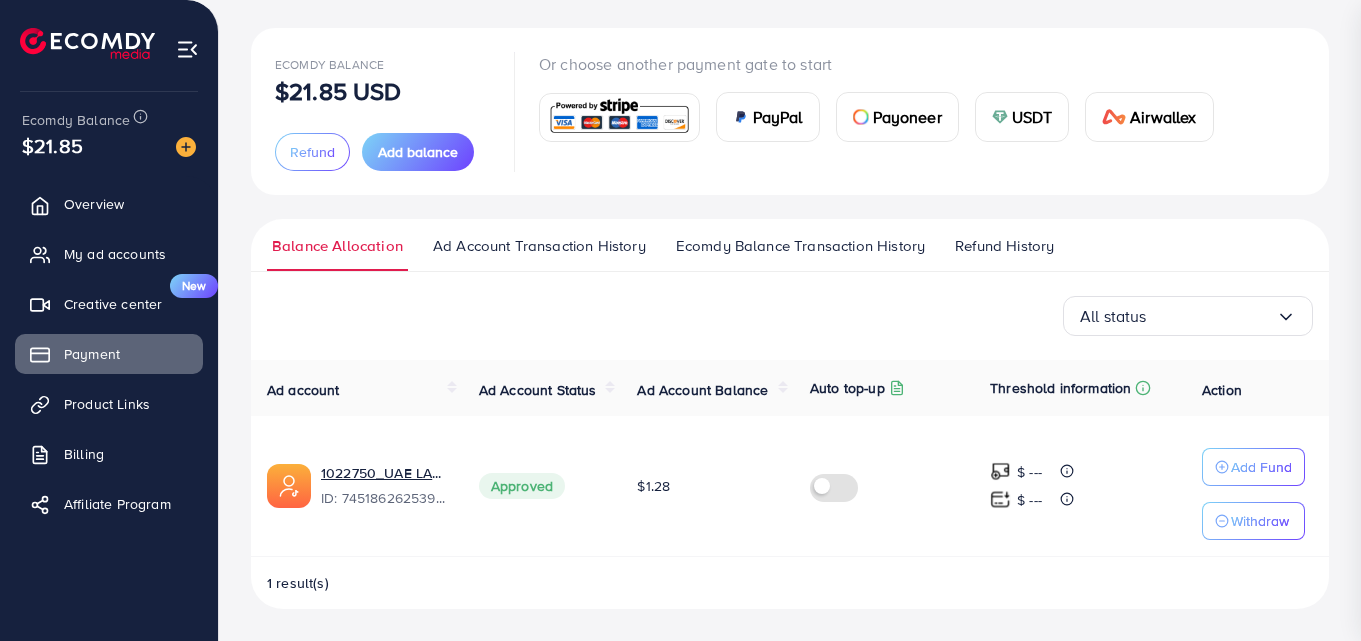 click at bounding box center (680, 320) 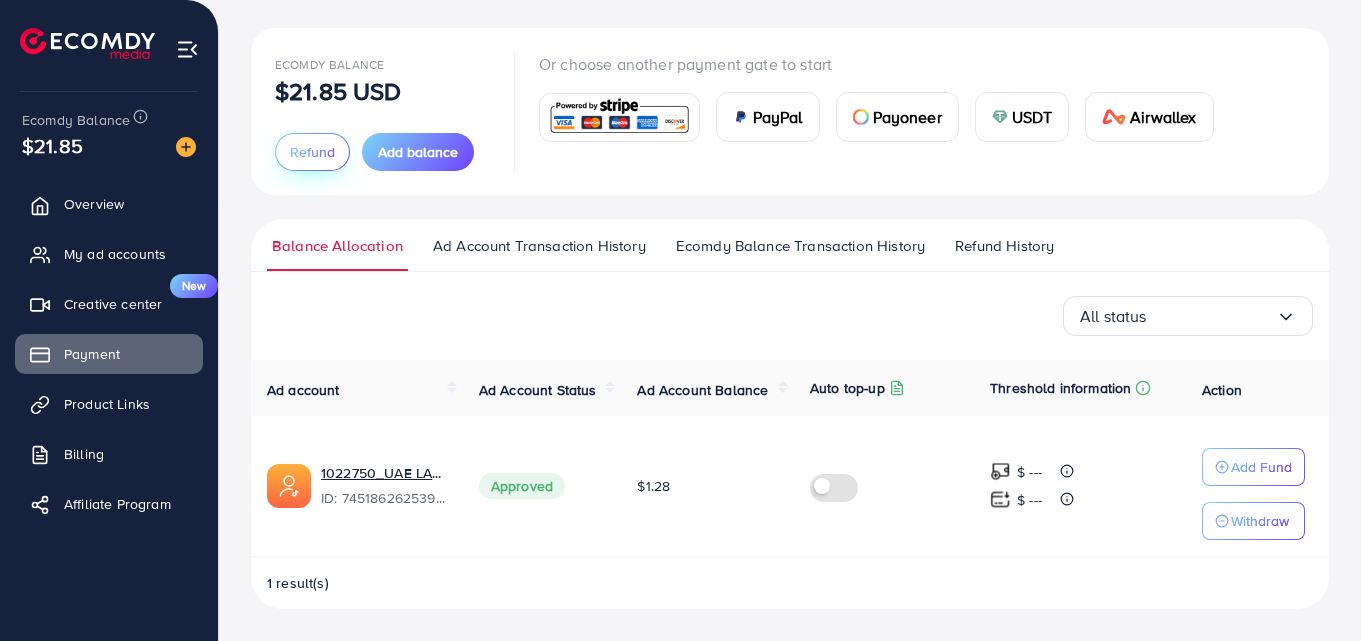 click on "Refund" at bounding box center (312, 152) 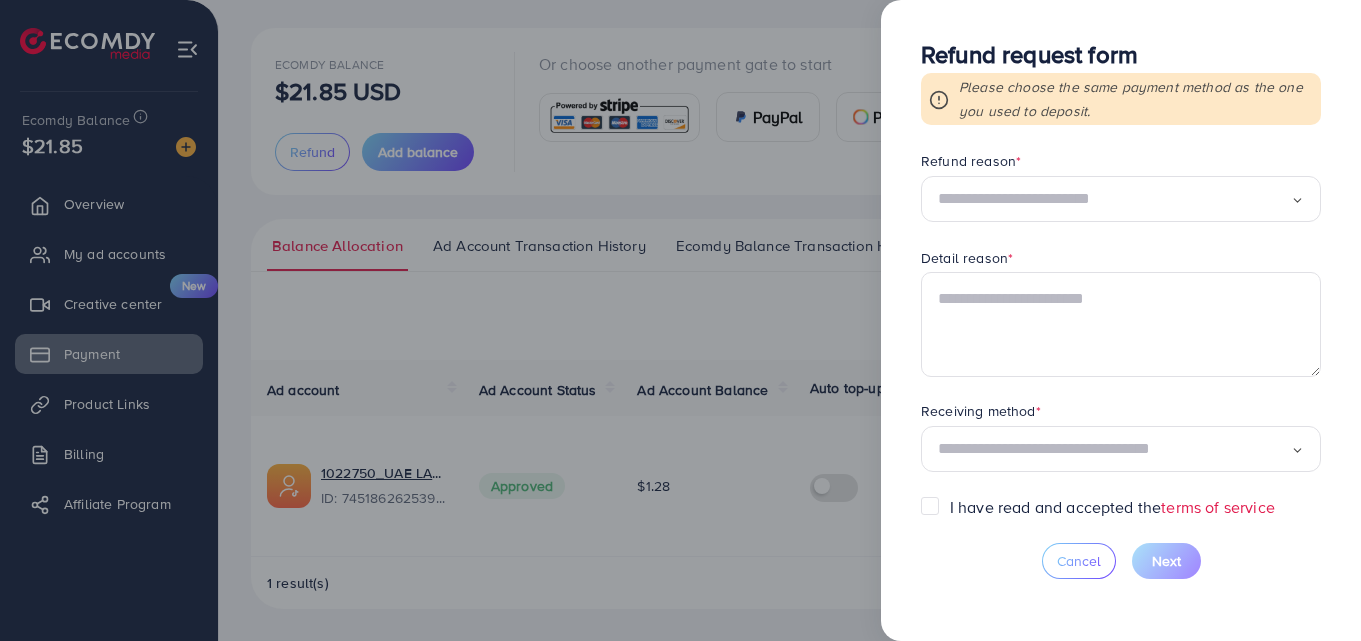 scroll, scrollTop: 103, scrollLeft: 0, axis: vertical 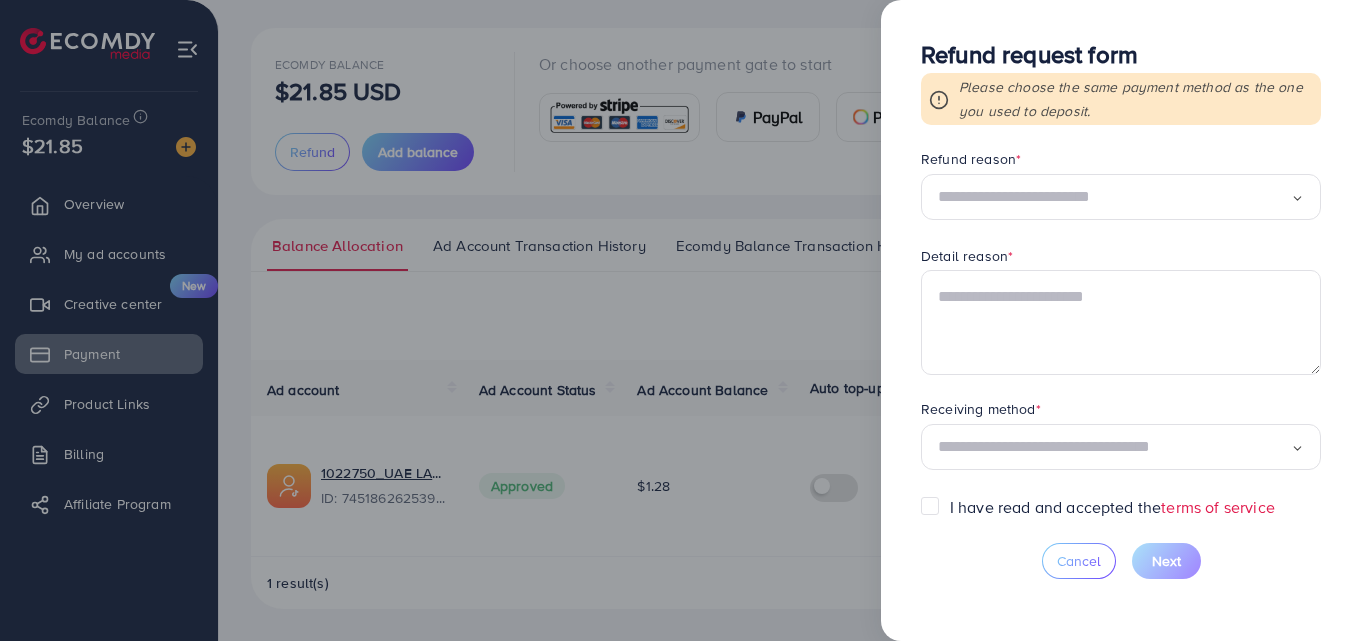 click at bounding box center (1114, 447) 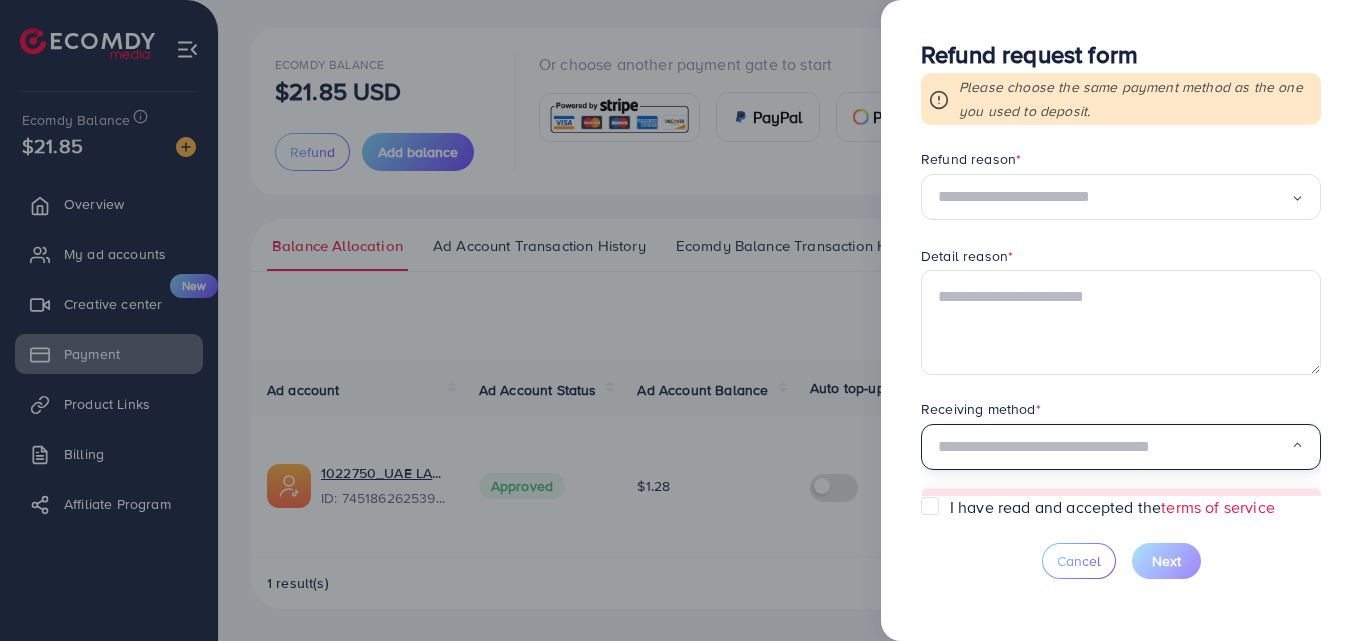 scroll, scrollTop: 139, scrollLeft: 0, axis: vertical 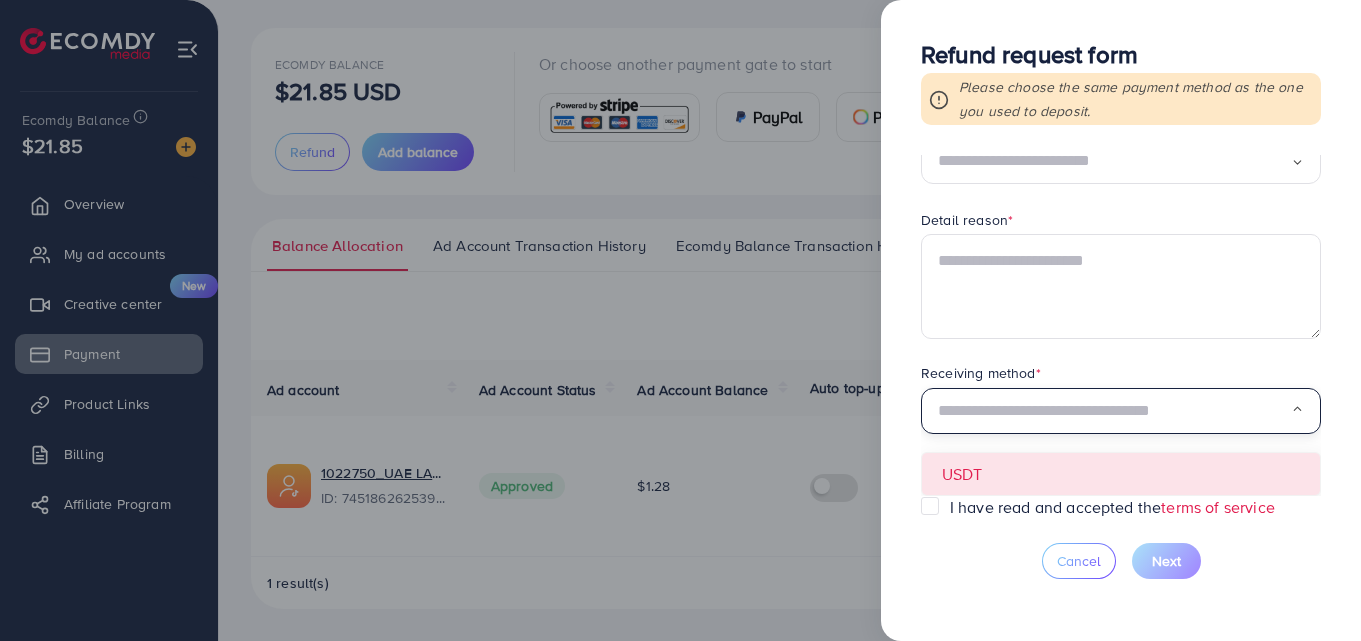 click on "Requested amount  * $  Max   Refund reason  *           Loading...      Detail reason  *  Receiving method  *           Loading...     USDT" at bounding box center (1121, 325) 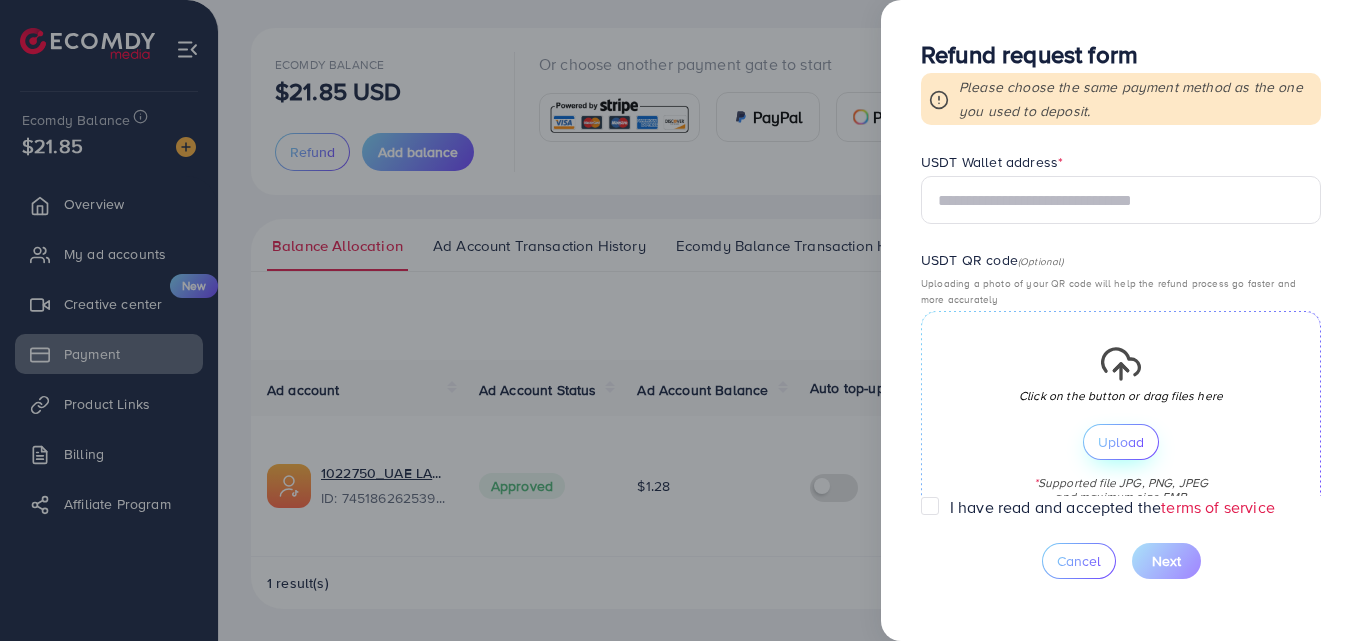 scroll, scrollTop: 439, scrollLeft: 0, axis: vertical 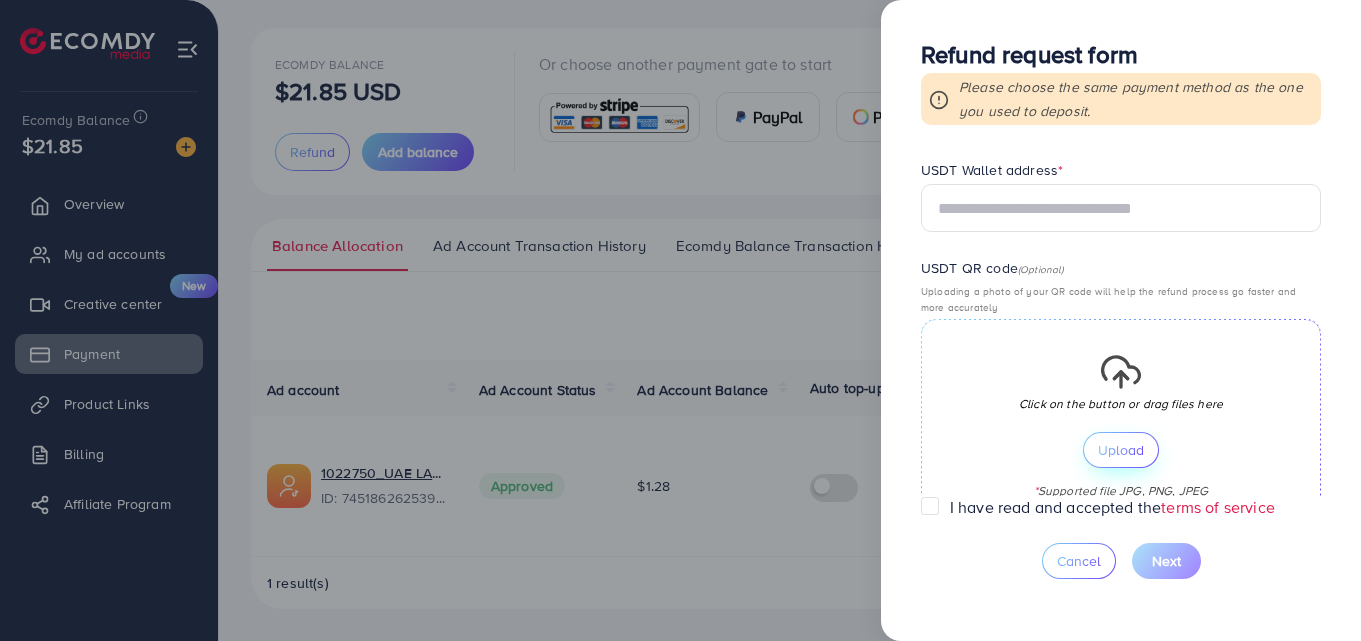 click on "Upload" at bounding box center [1121, 450] 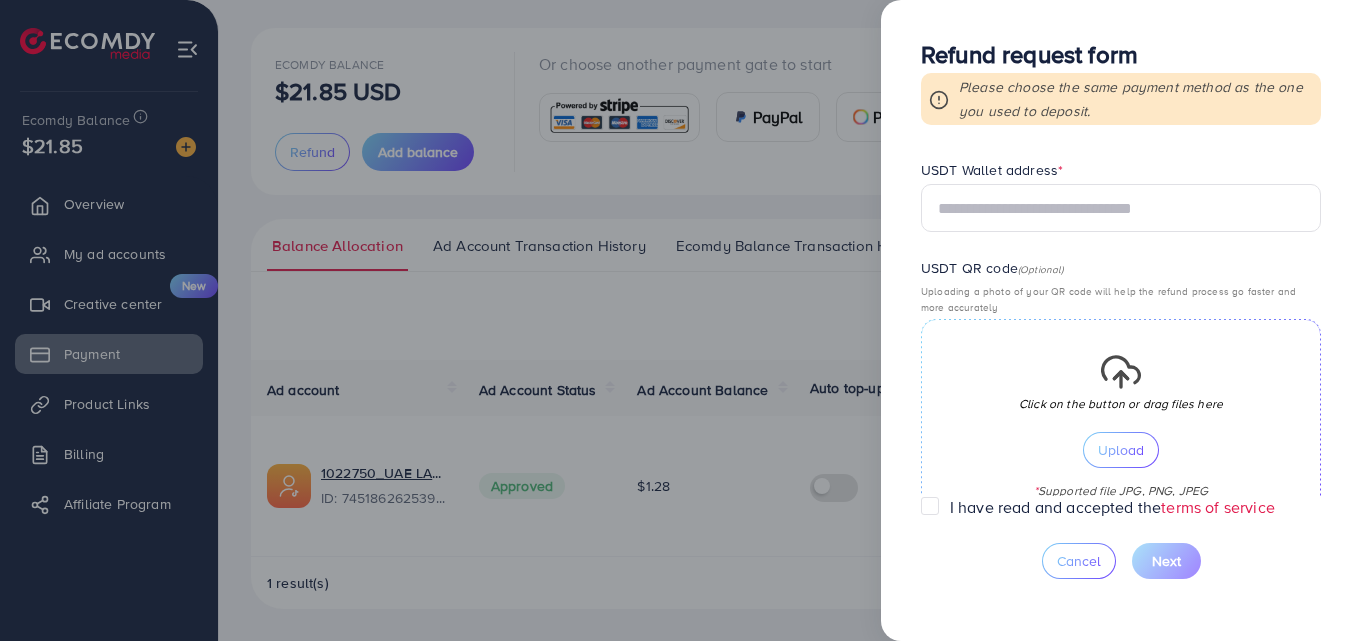 click at bounding box center (680, 320) 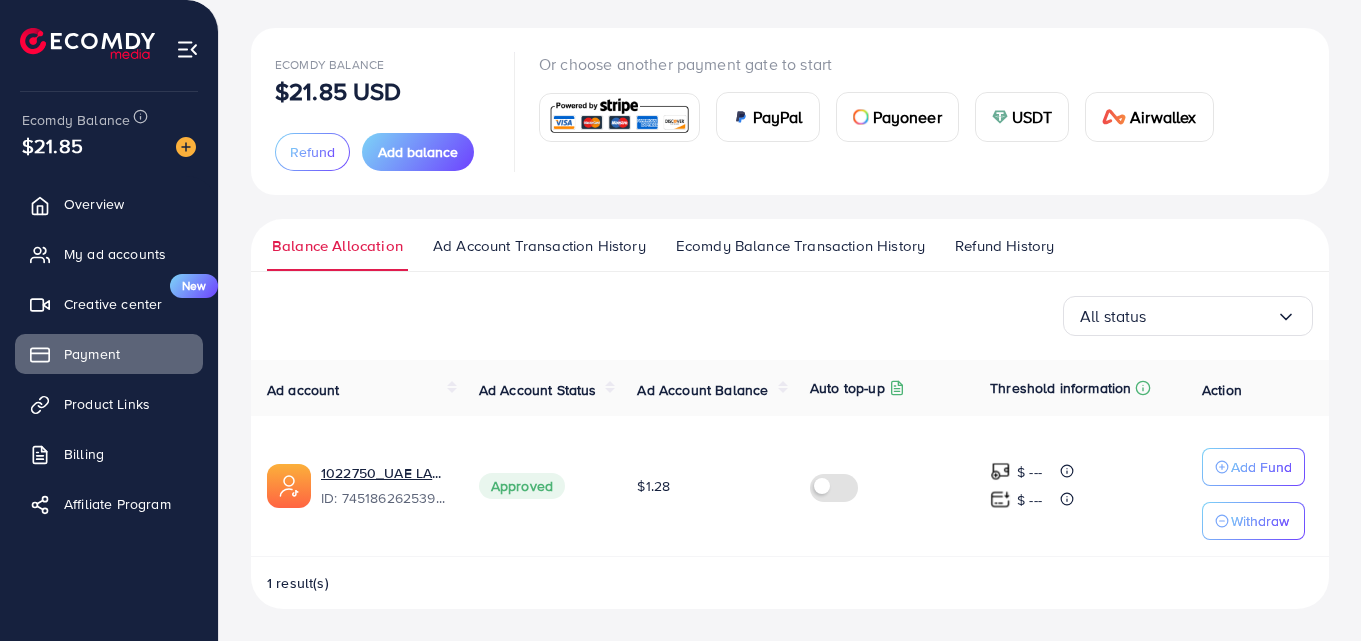 click on "Refund History" at bounding box center (1004, 246) 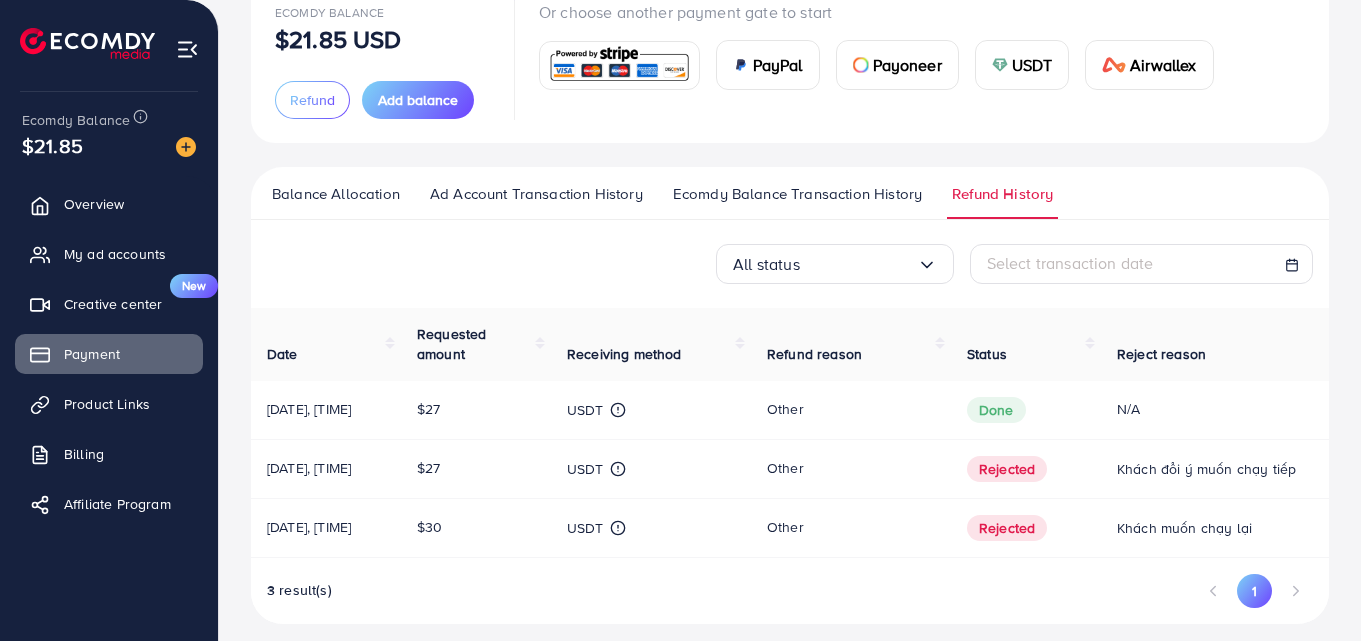 scroll, scrollTop: 12, scrollLeft: 0, axis: vertical 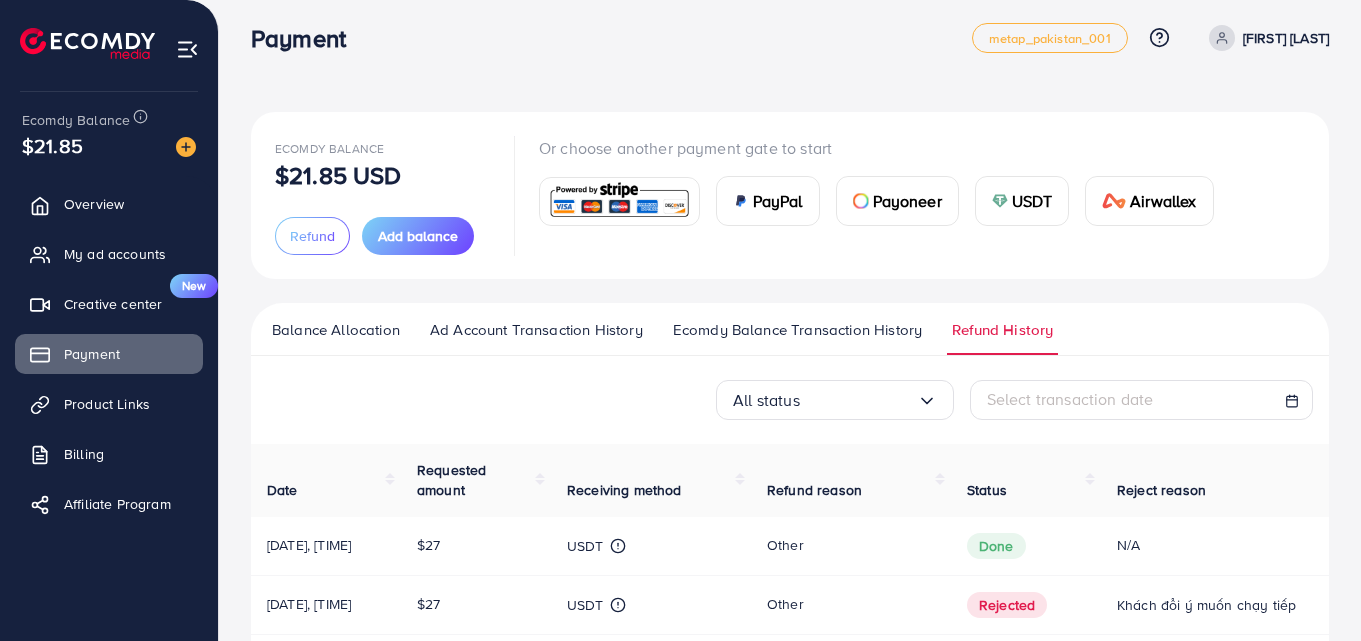 click on "Ecomdy Balance Transaction History" at bounding box center [797, 330] 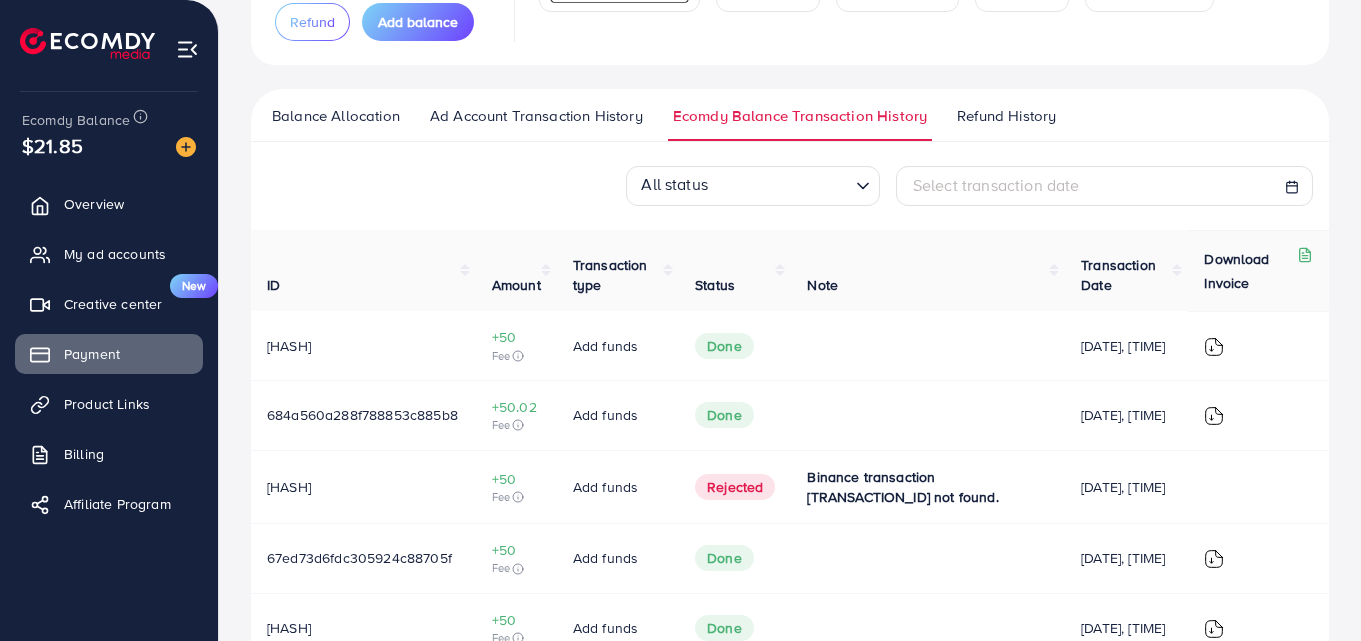 scroll, scrollTop: 222, scrollLeft: 0, axis: vertical 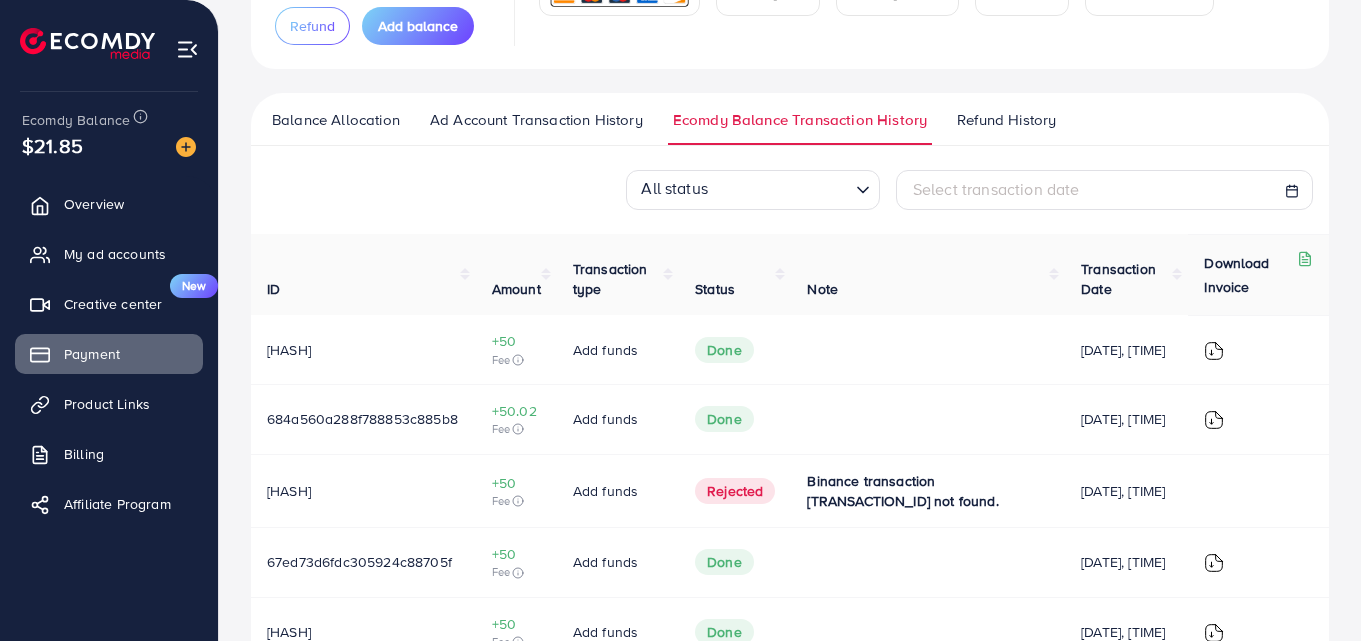 click on "Binance transaction [TRANSACTION_ID] not found." at bounding box center [902, 491] 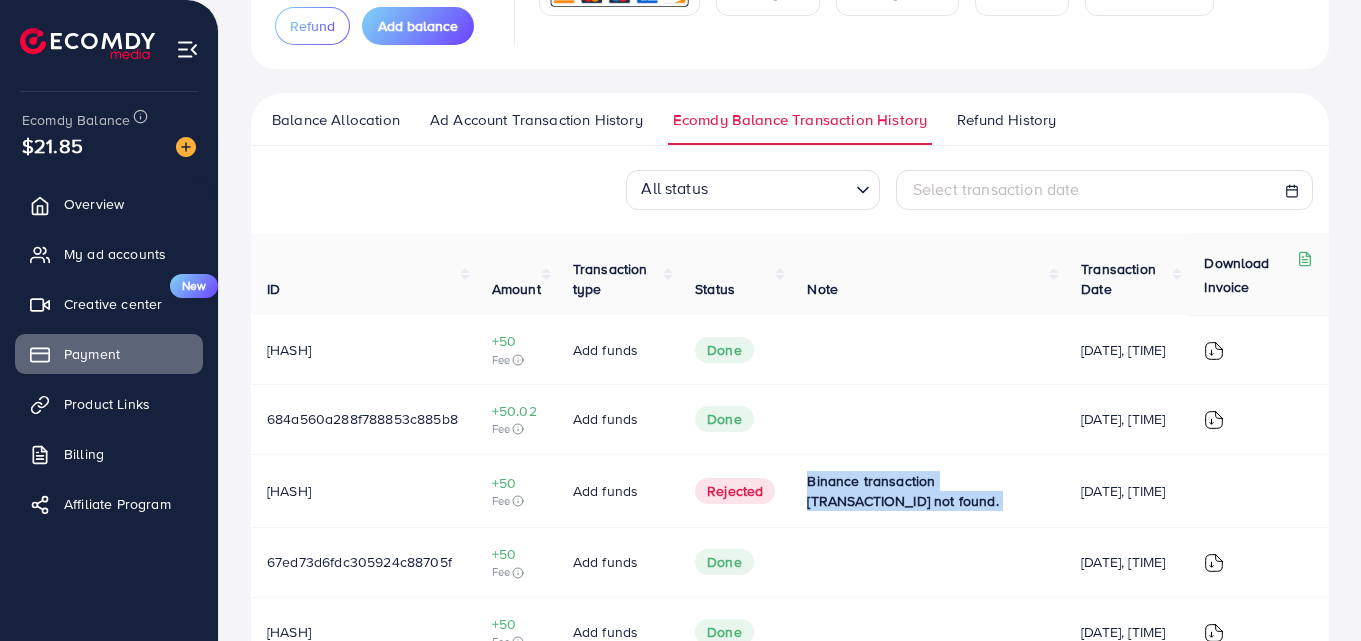 drag, startPoint x: 804, startPoint y: 506, endPoint x: 857, endPoint y: 535, distance: 60.41523 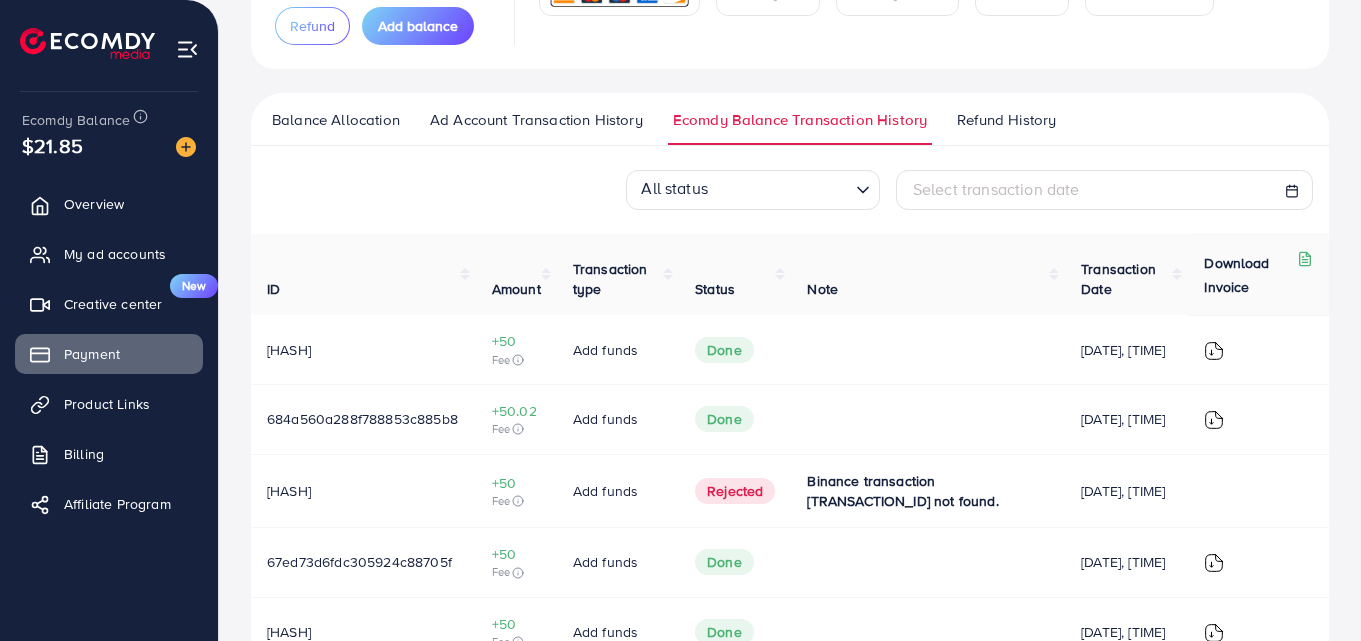 click on "Binance transaction [TRANSACTION_ID] not found." at bounding box center [928, 491] 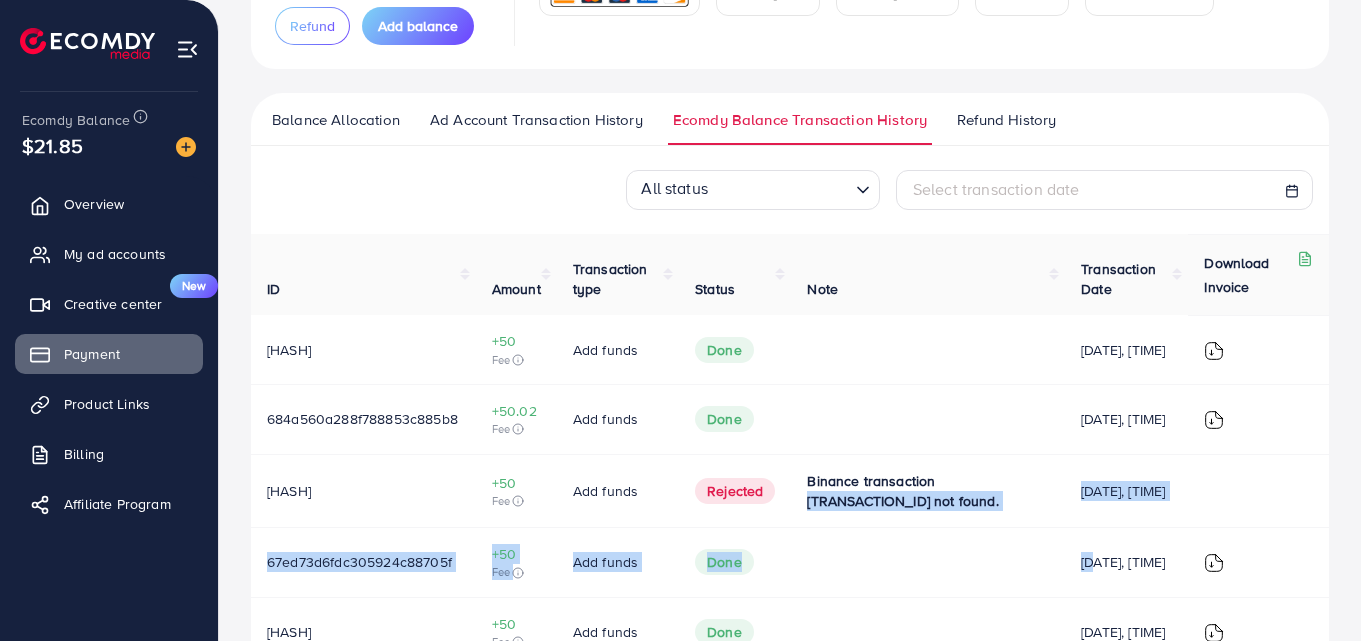 drag, startPoint x: 802, startPoint y: 510, endPoint x: 983, endPoint y: 563, distance: 188.60011 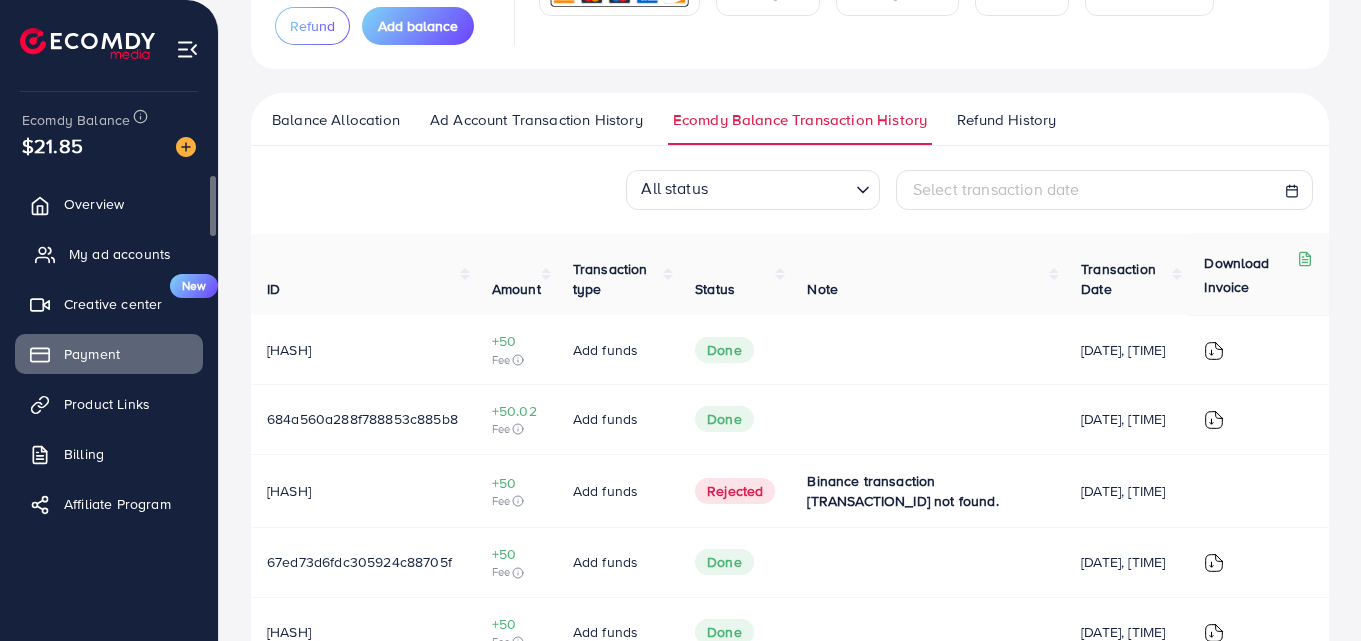 click on "My ad accounts" at bounding box center [120, 254] 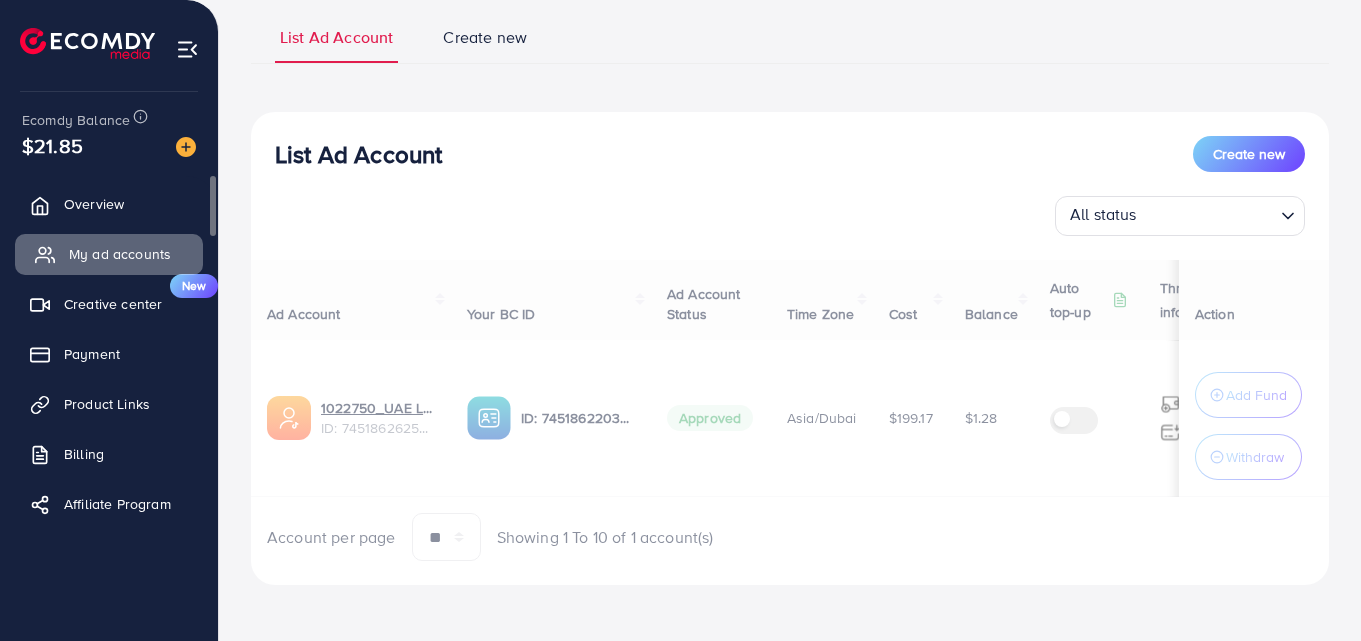 scroll, scrollTop: 0, scrollLeft: 0, axis: both 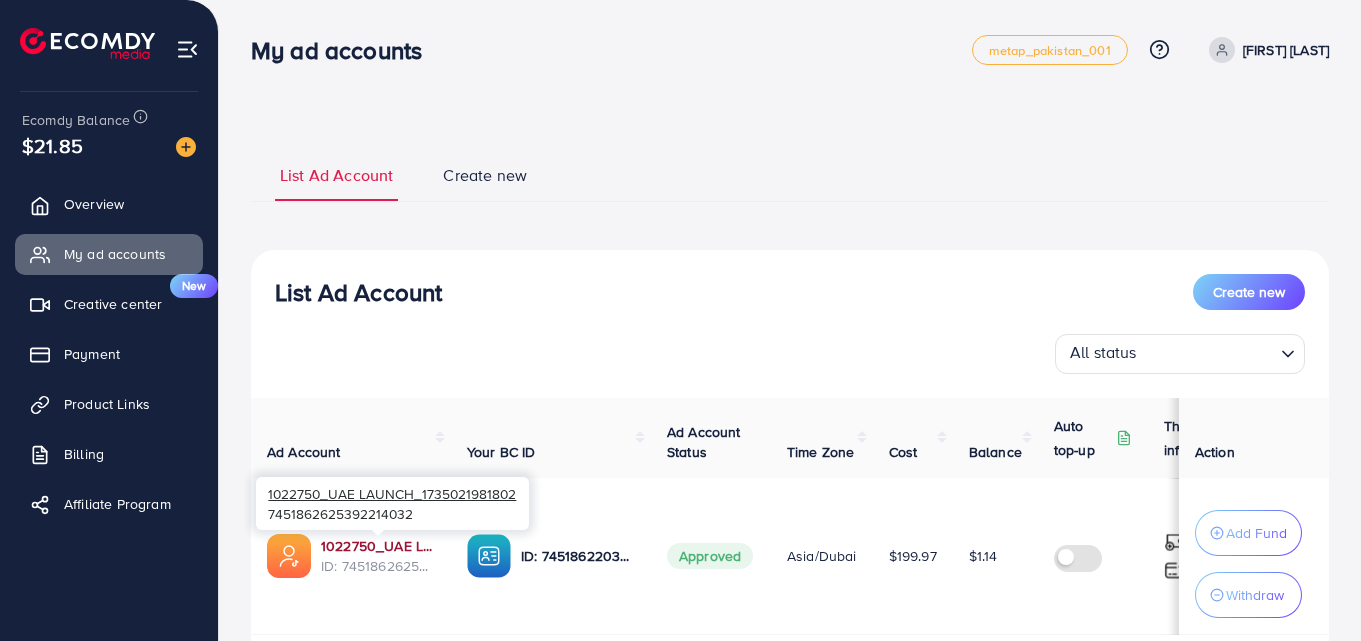 click on "1022750_UAE LAUNCH_1735021981802" at bounding box center [378, 546] 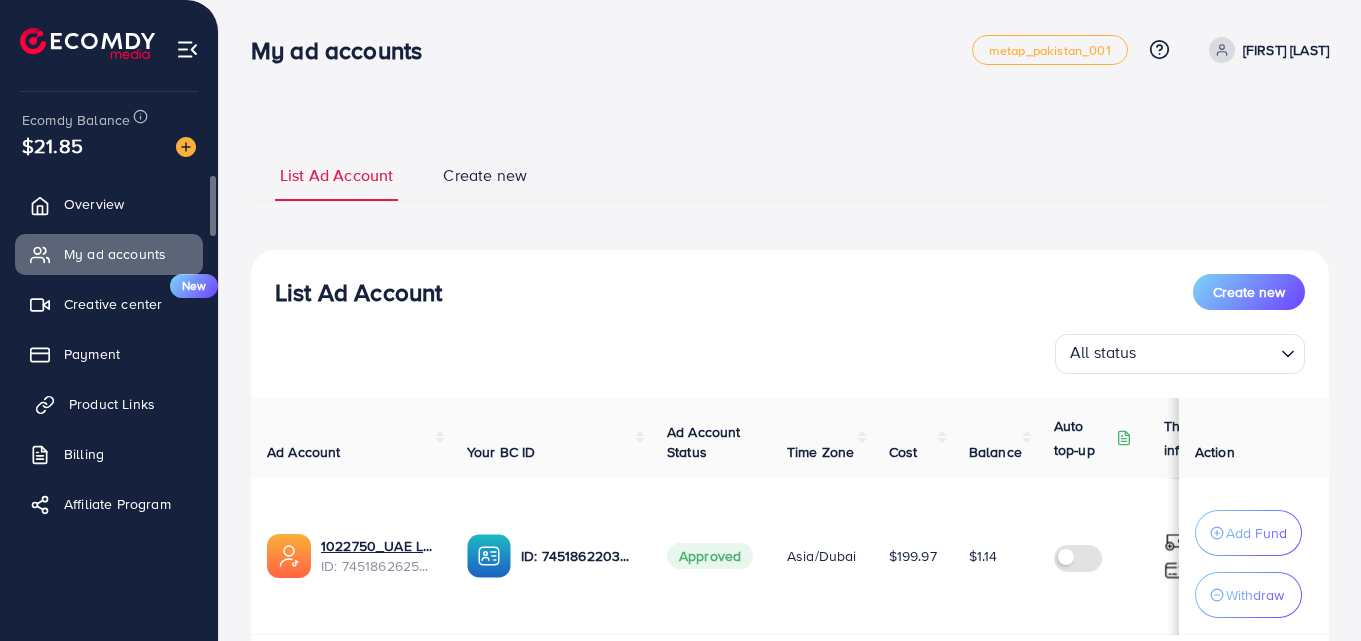 click on "Product Links" at bounding box center [112, 404] 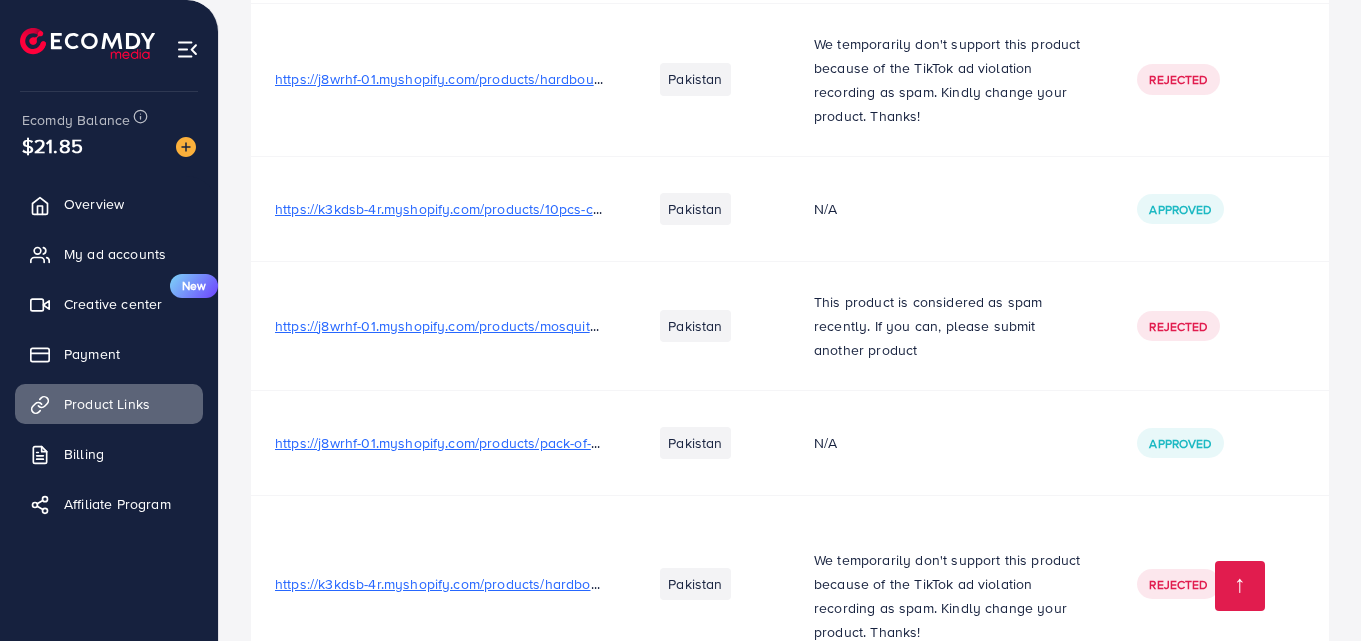 scroll, scrollTop: 3336, scrollLeft: 0, axis: vertical 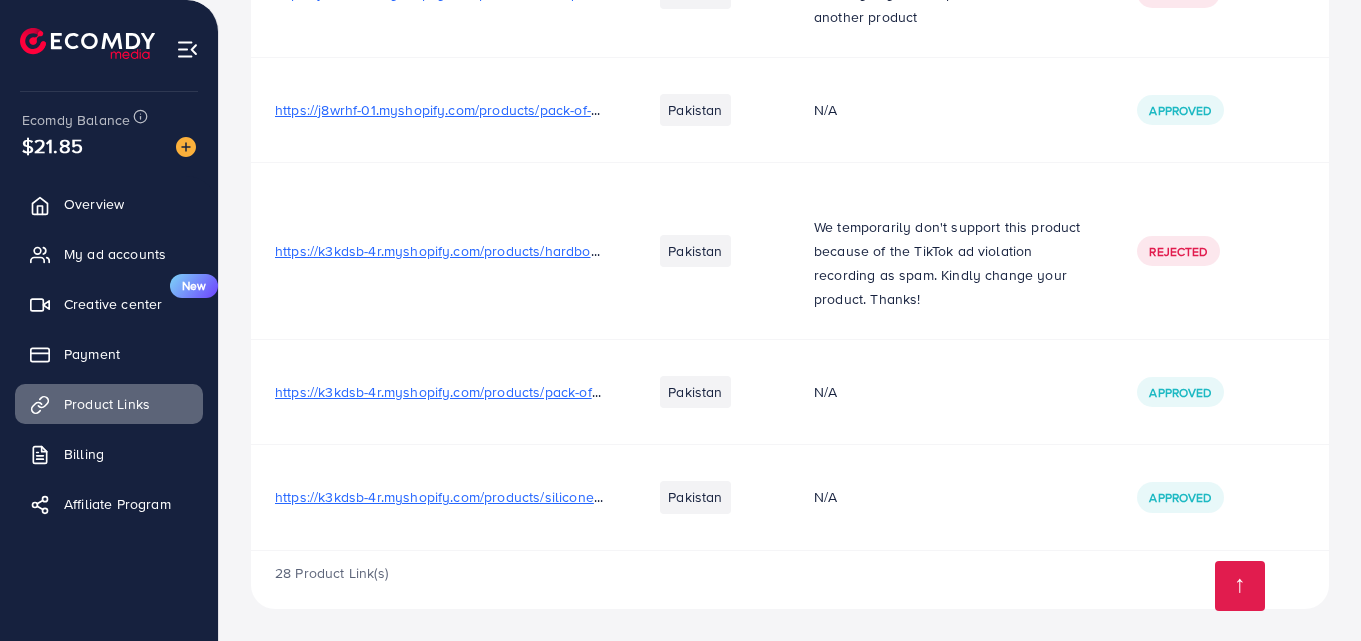 click on "https://k3kdsb-4r.myshopify.com/products/silicone-heat-resistant-gloves-clips-insulation-non-stick-anti-slip-pot-bowel-holder-clip-cooking-baking-oven-mitts-pair-random-color-3?utm_source=copyToPasteBoard&utm_medium=product-links&utm_content=web" at bounding box center [1090, 497] 